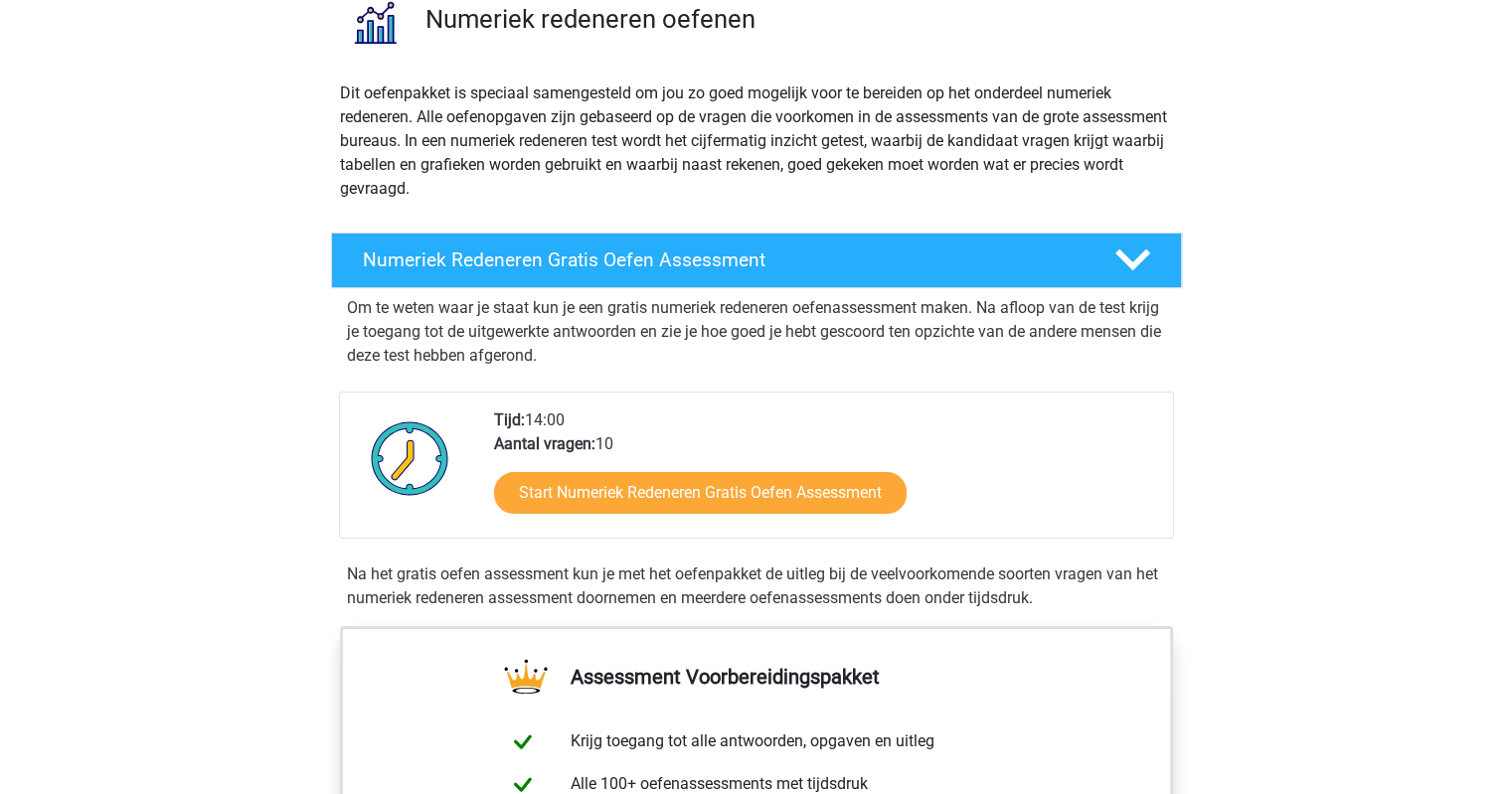 scroll, scrollTop: 199, scrollLeft: 0, axis: vertical 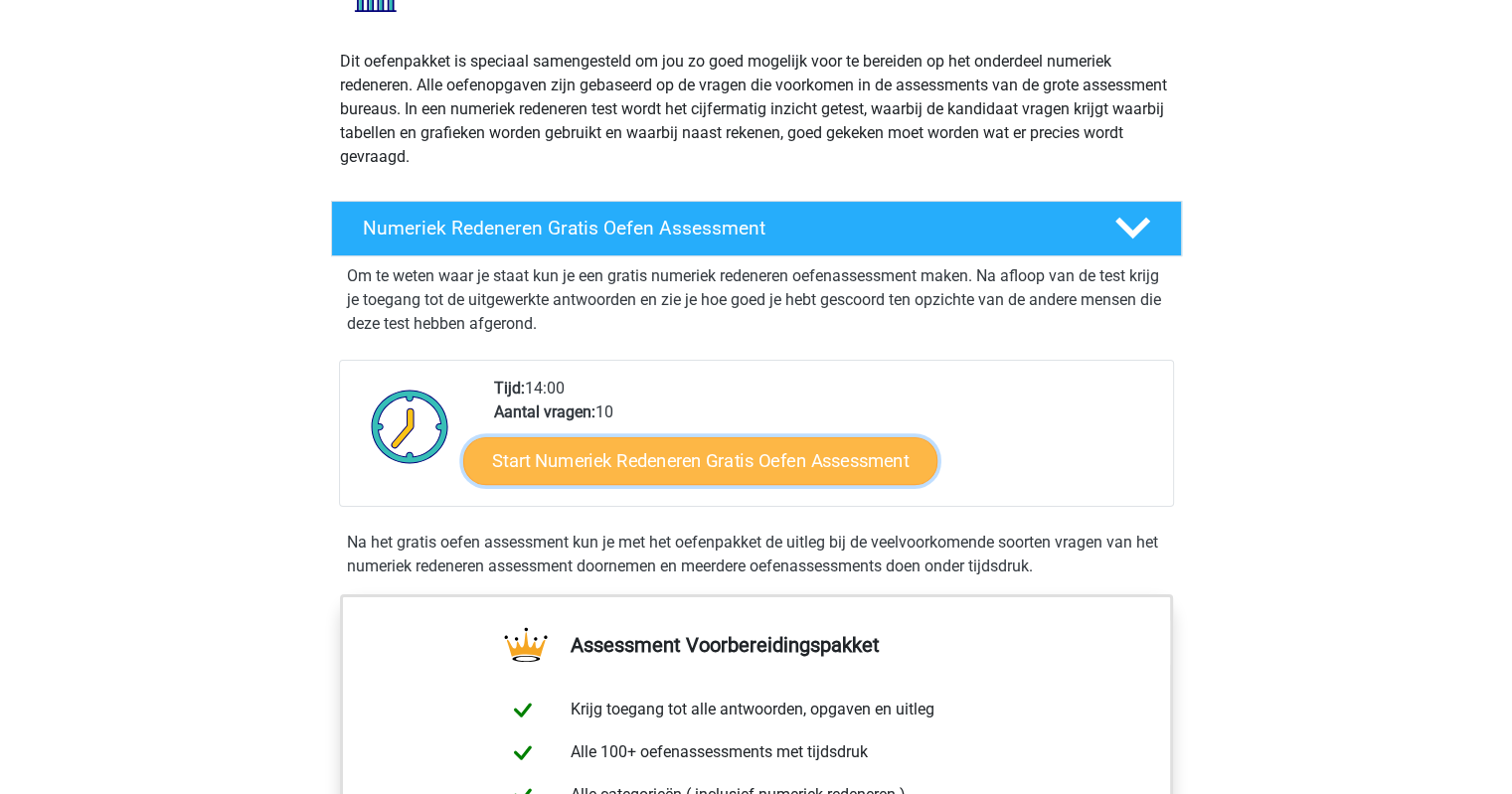 click on "Start Numeriek Redeneren
Gratis Oefen Assessment" at bounding box center [700, 460] 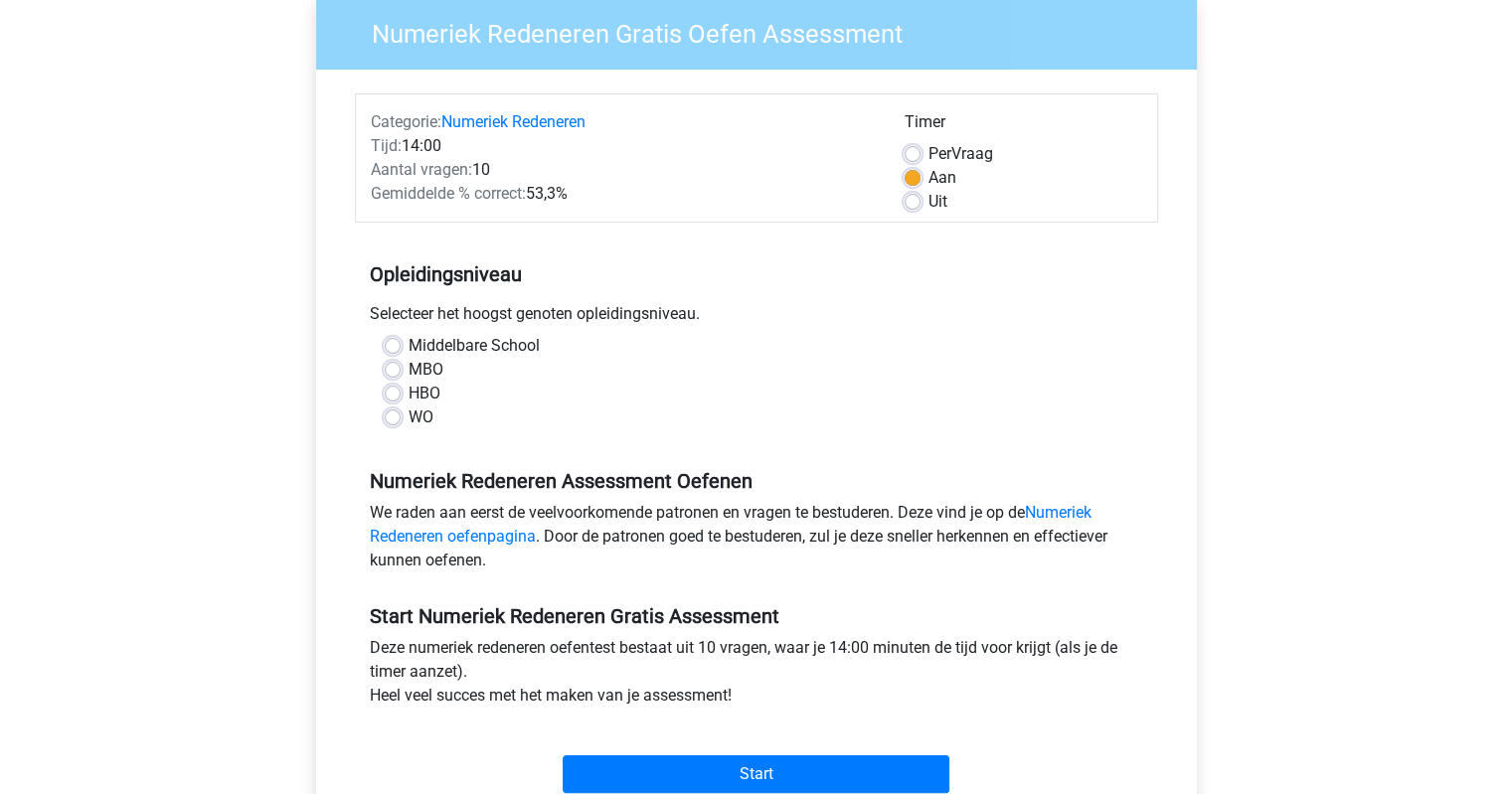 scroll, scrollTop: 199, scrollLeft: 0, axis: vertical 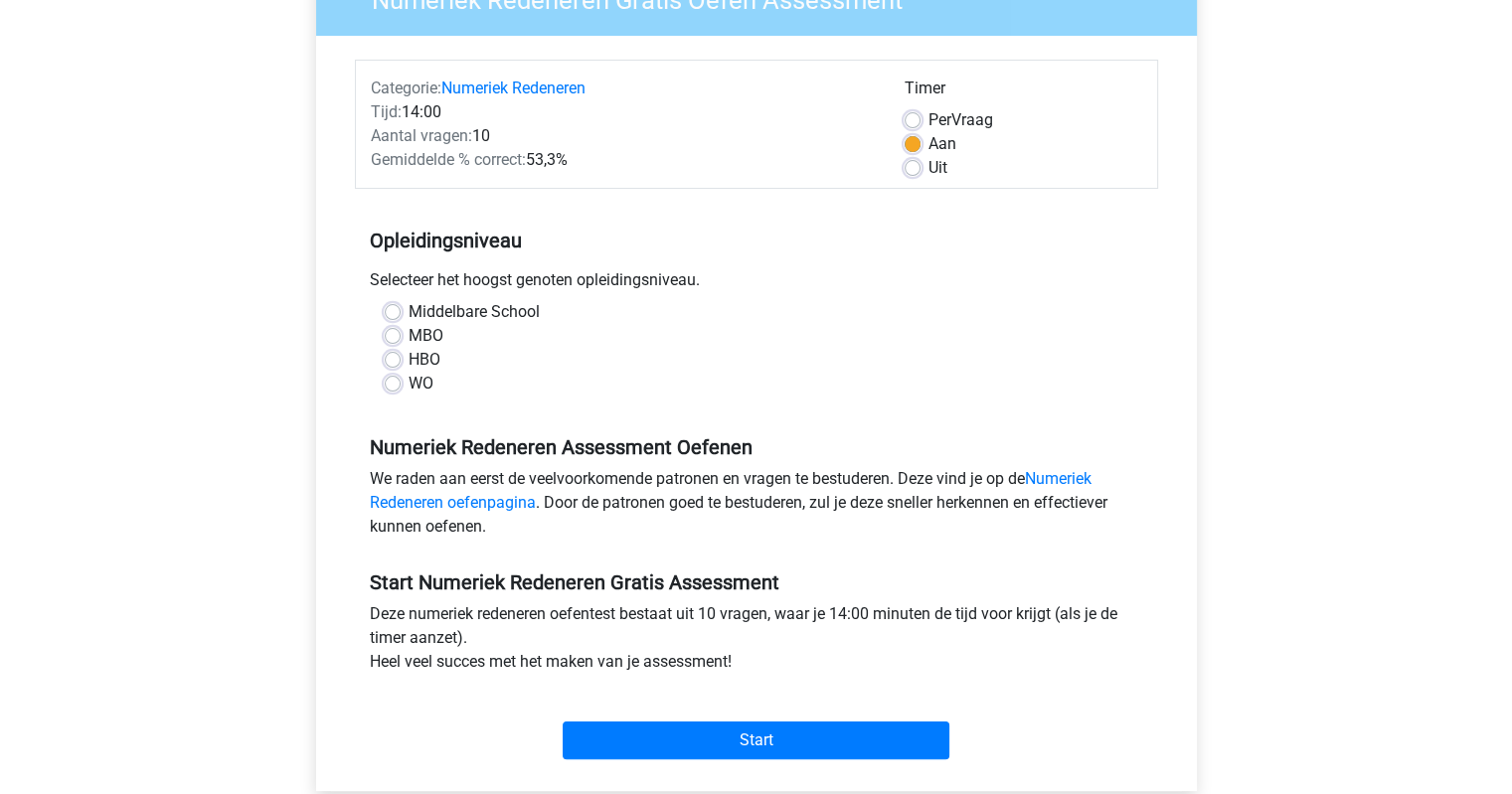 click on "WO" at bounding box center (420, 384) 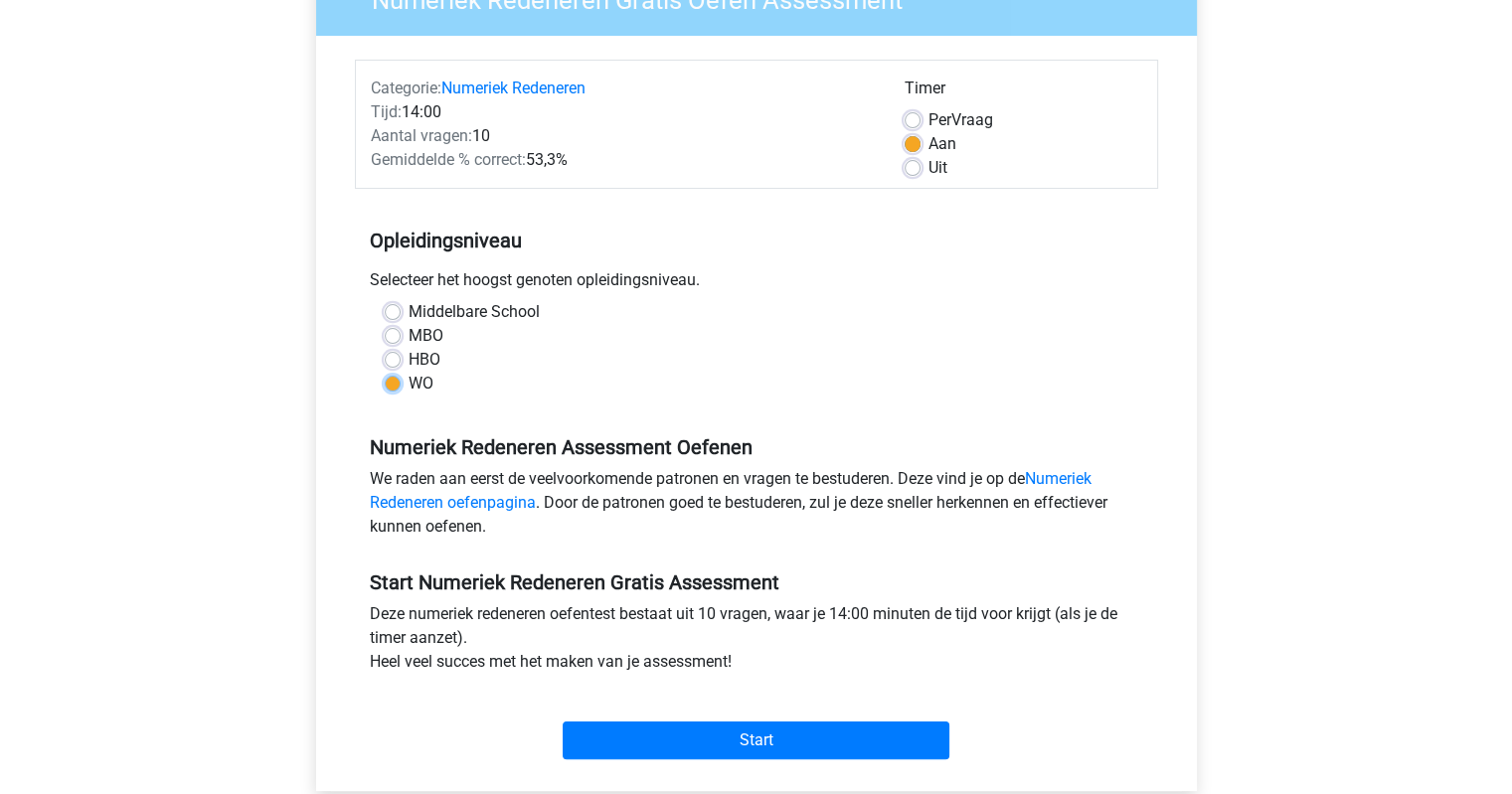 click on "WO" at bounding box center (393, 382) 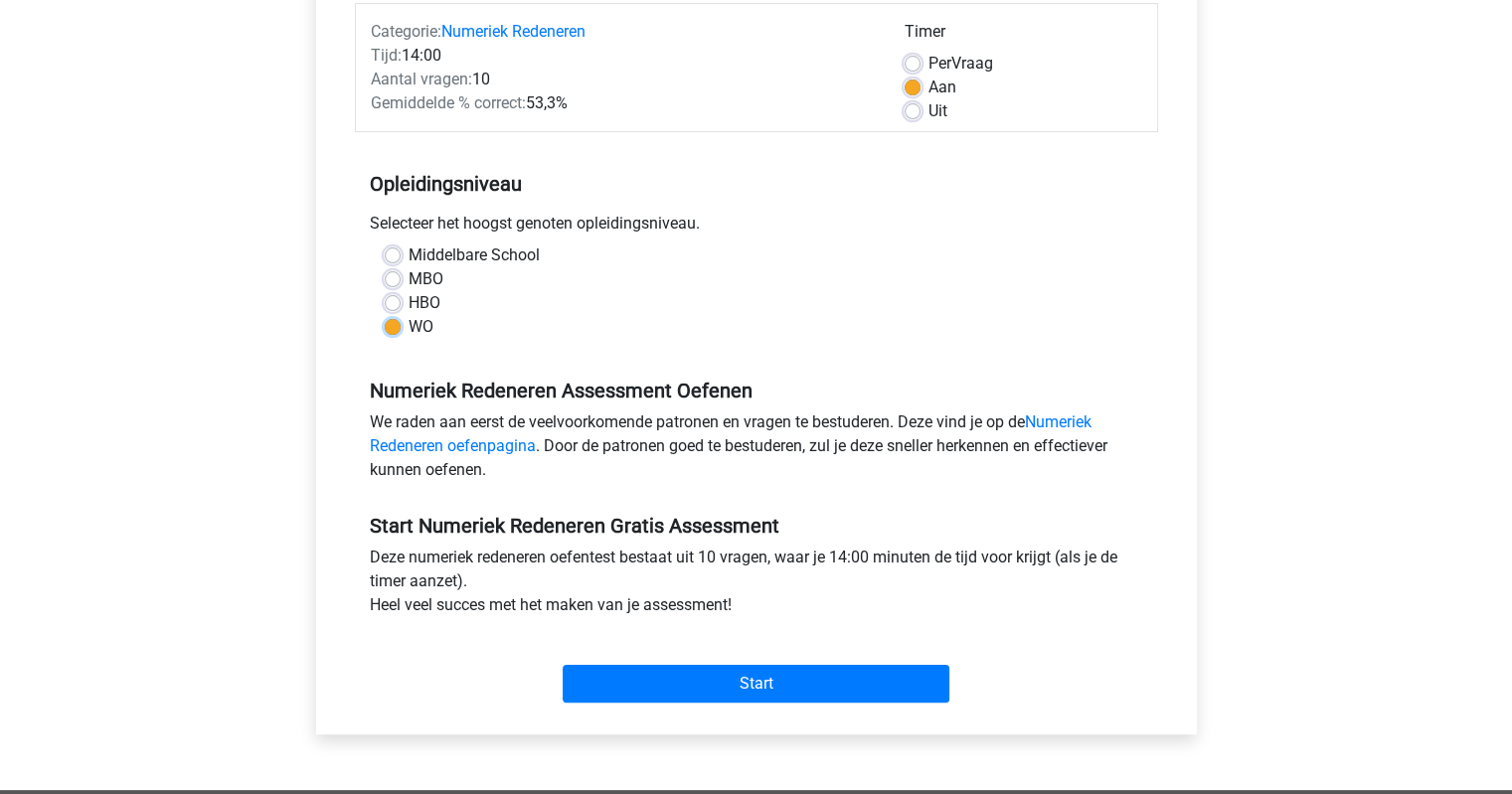 scroll, scrollTop: 298, scrollLeft: 0, axis: vertical 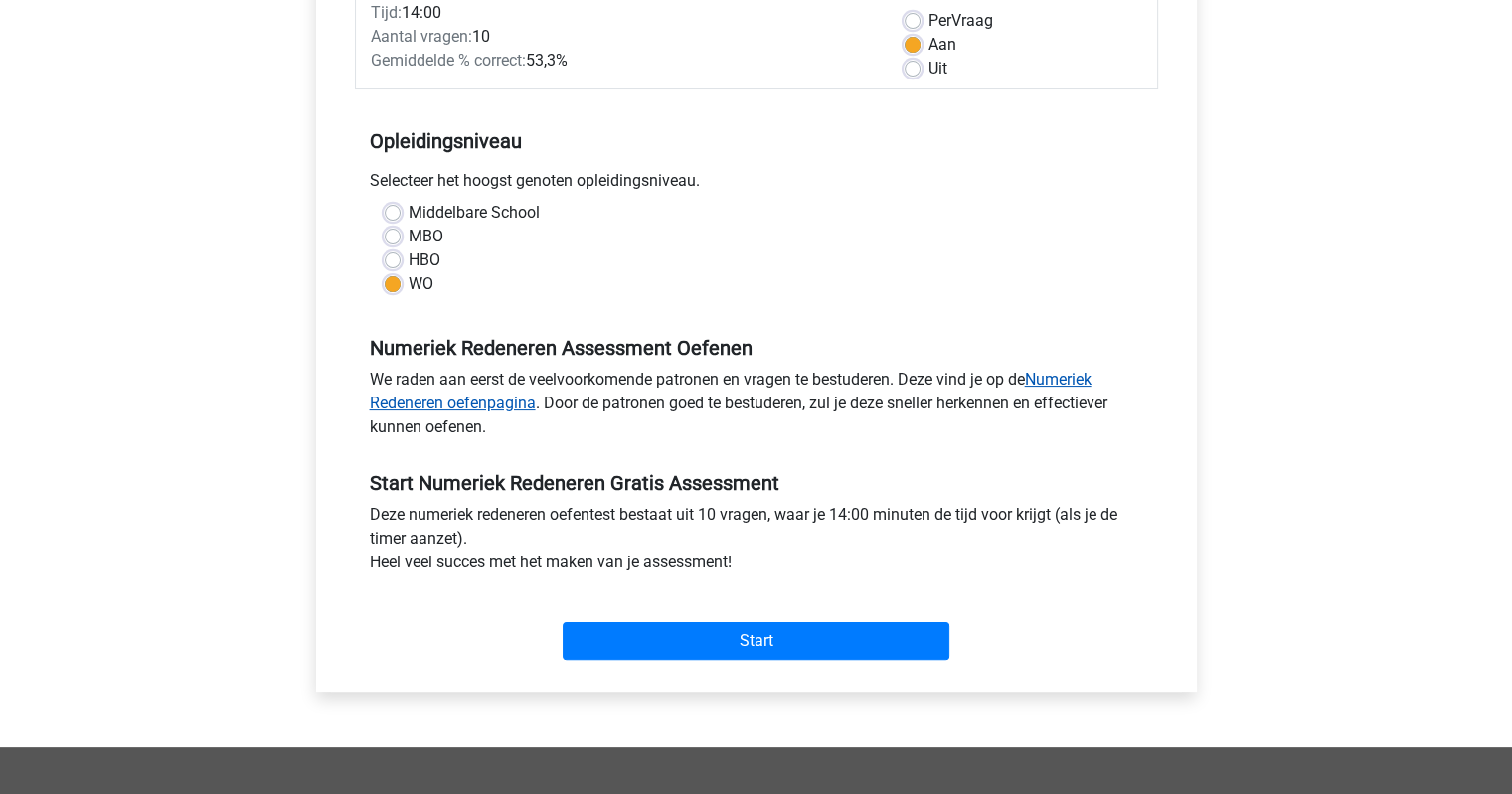 click on "Numeriek Redeneren
oefenpagina" at bounding box center [731, 391] 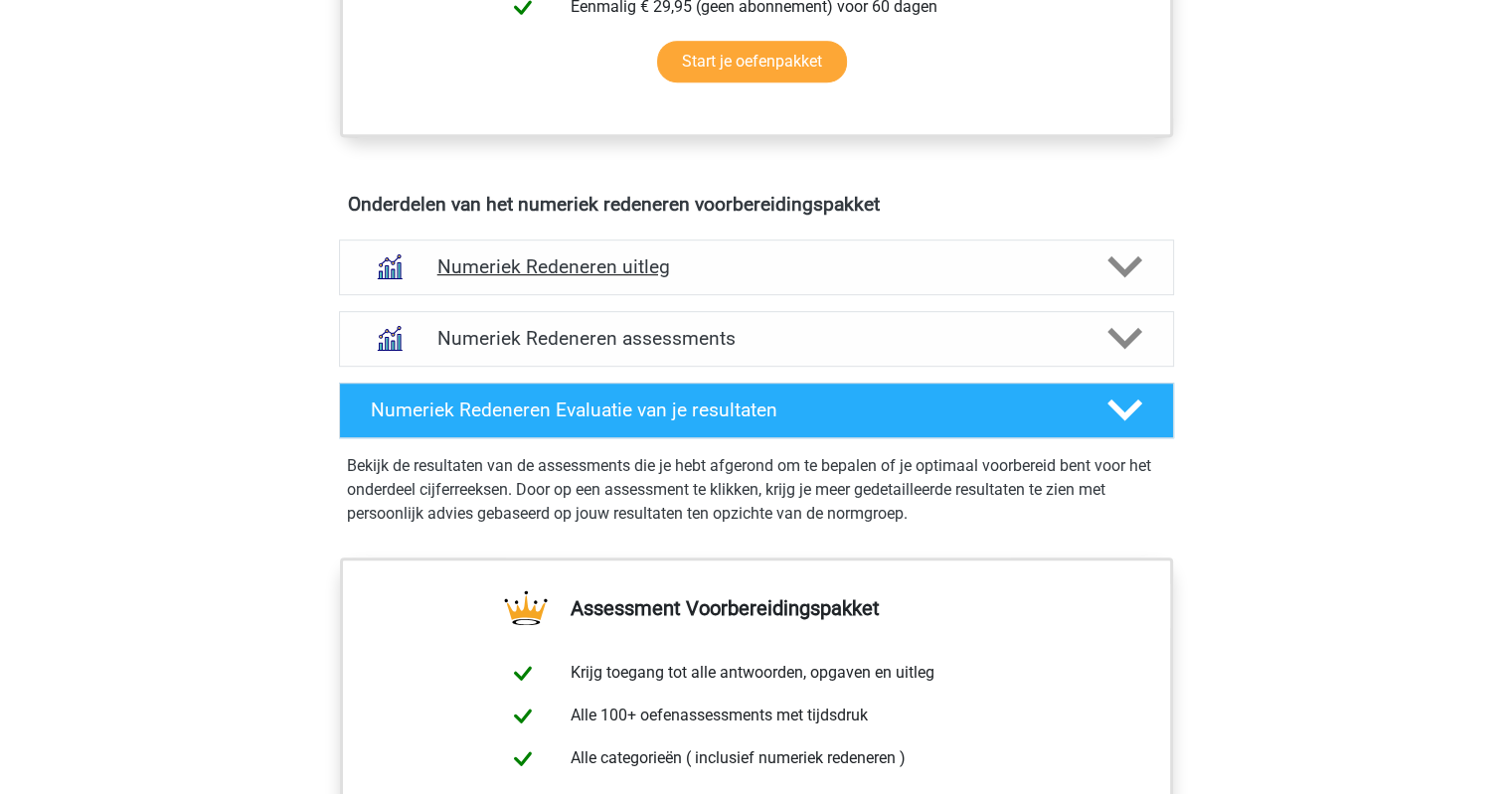 scroll, scrollTop: 1093, scrollLeft: 0, axis: vertical 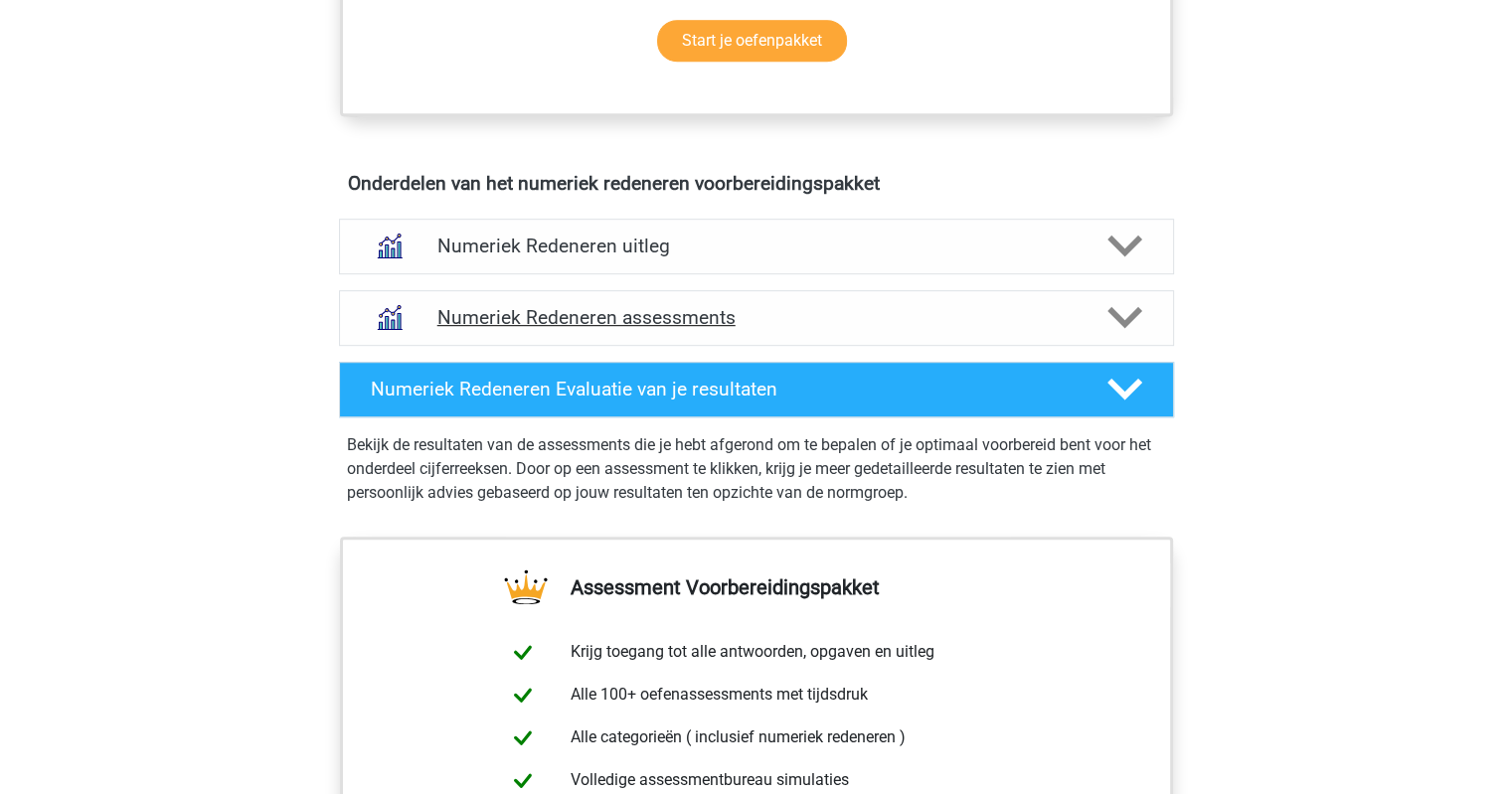 click on "Numeriek Redeneren assessments" at bounding box center [756, 317] 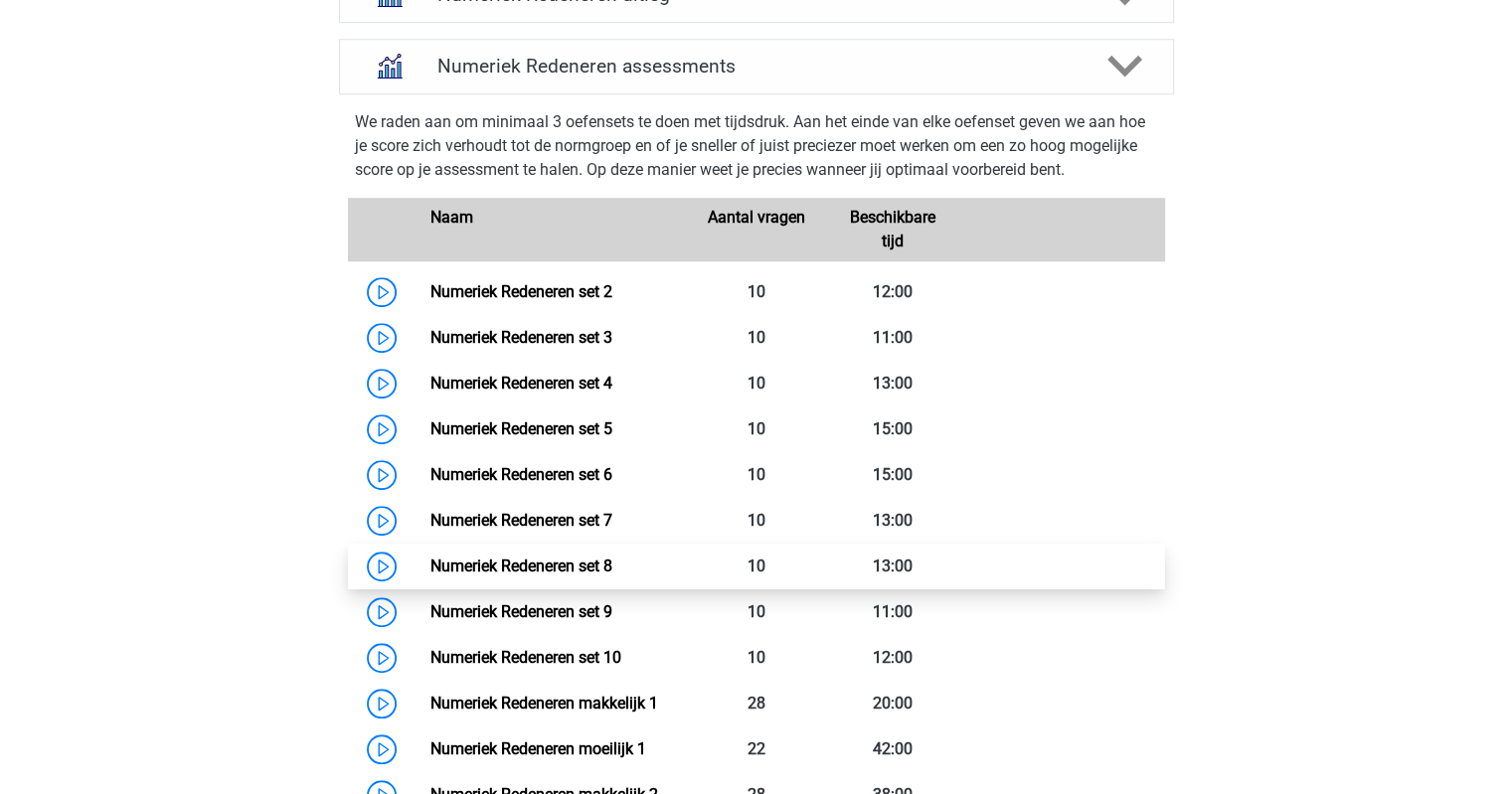 scroll, scrollTop: 1391, scrollLeft: 0, axis: vertical 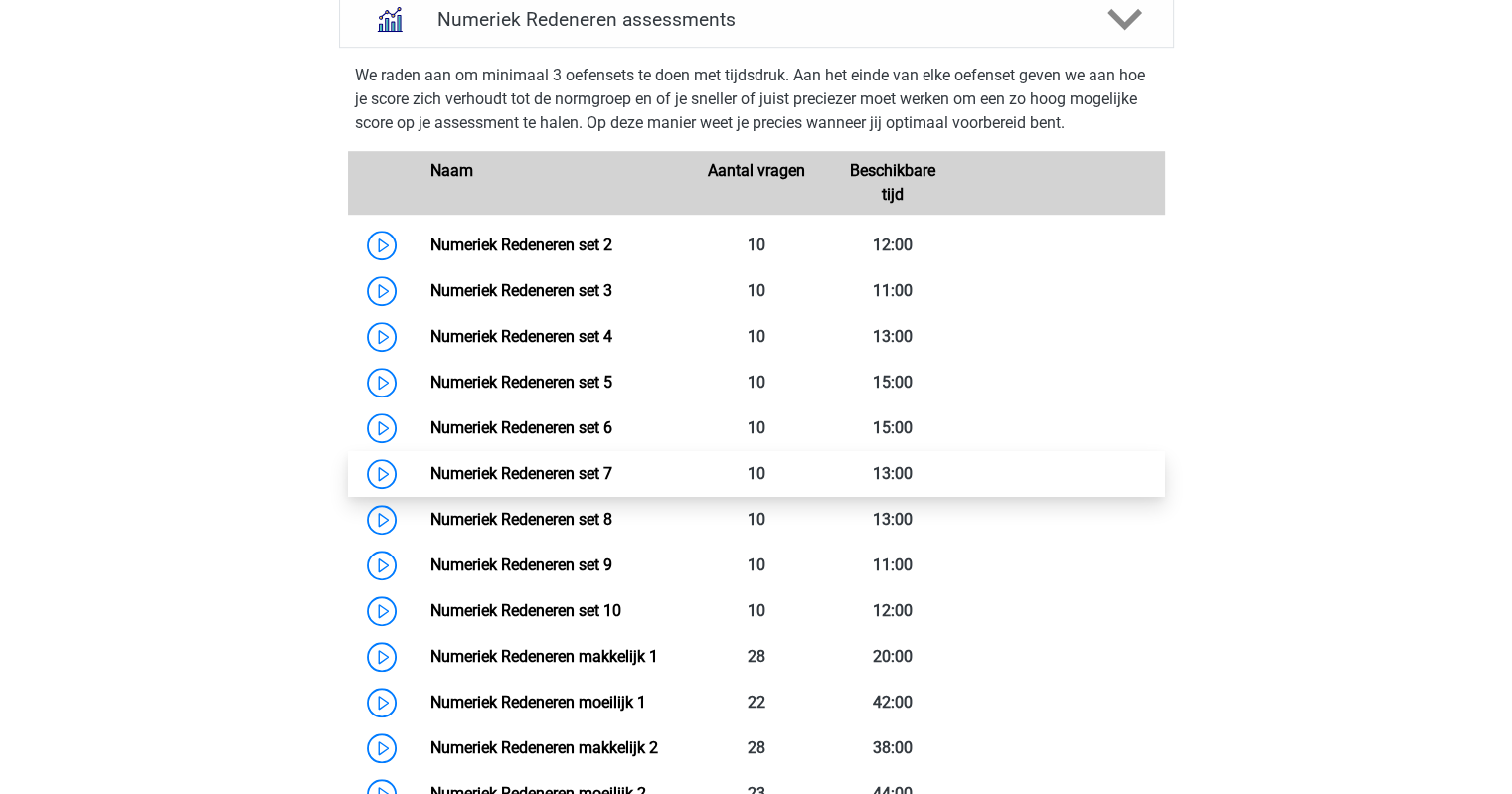 click on "Numeriek Redeneren
set 7" at bounding box center [521, 473] 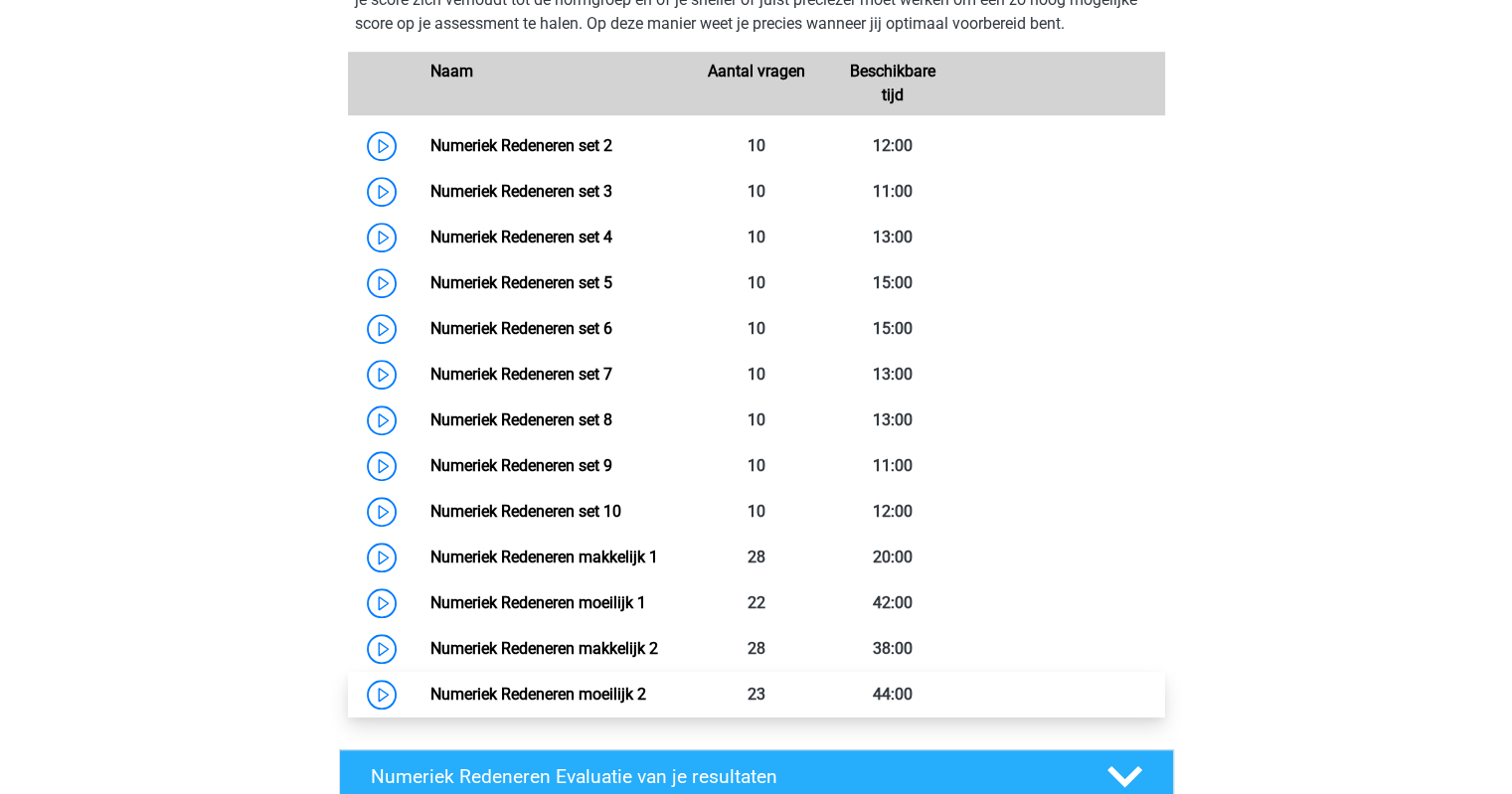 scroll, scrollTop: 1093, scrollLeft: 0, axis: vertical 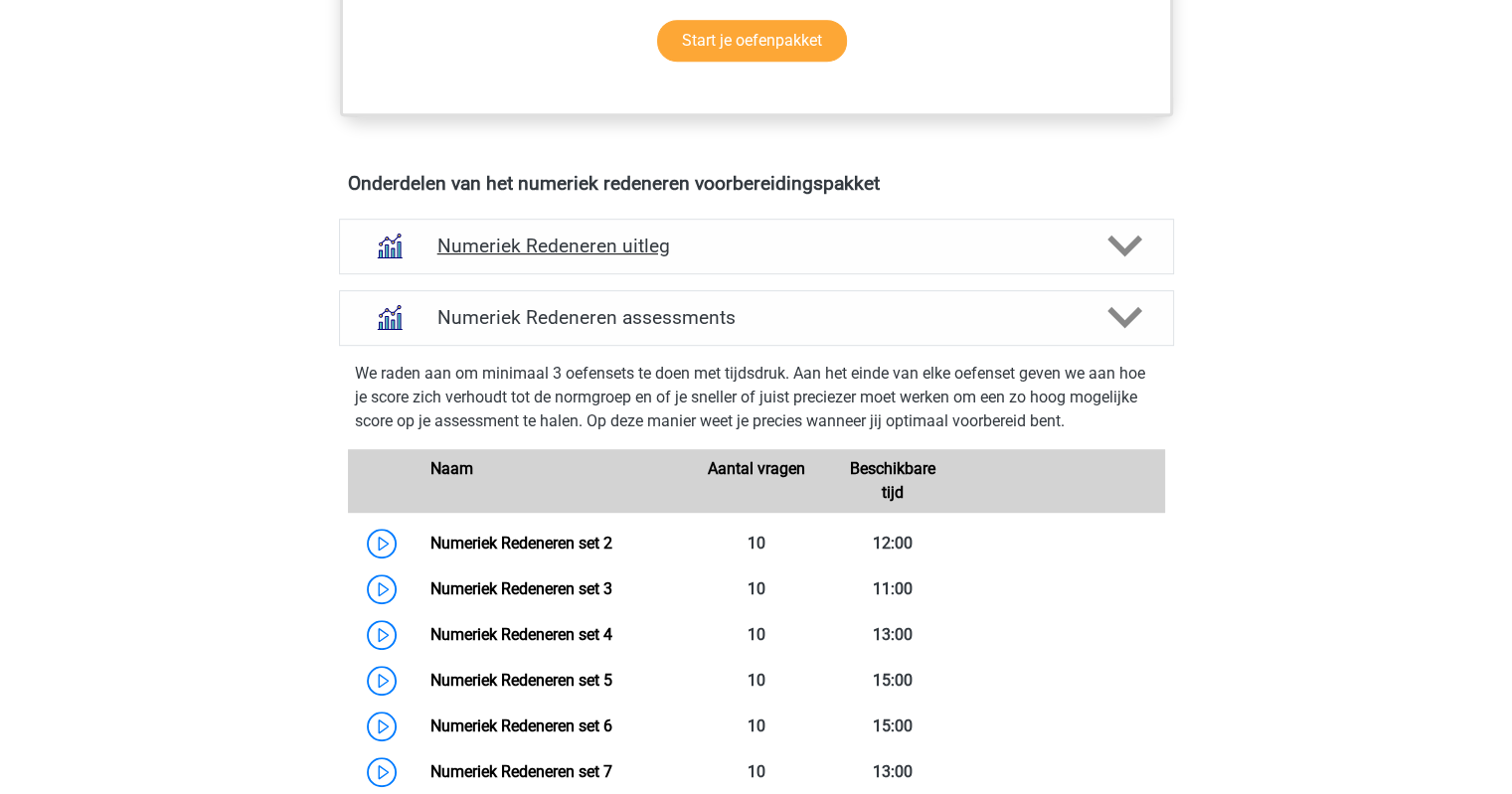 click on "Numeriek Redeneren uitleg" at bounding box center [756, 245] 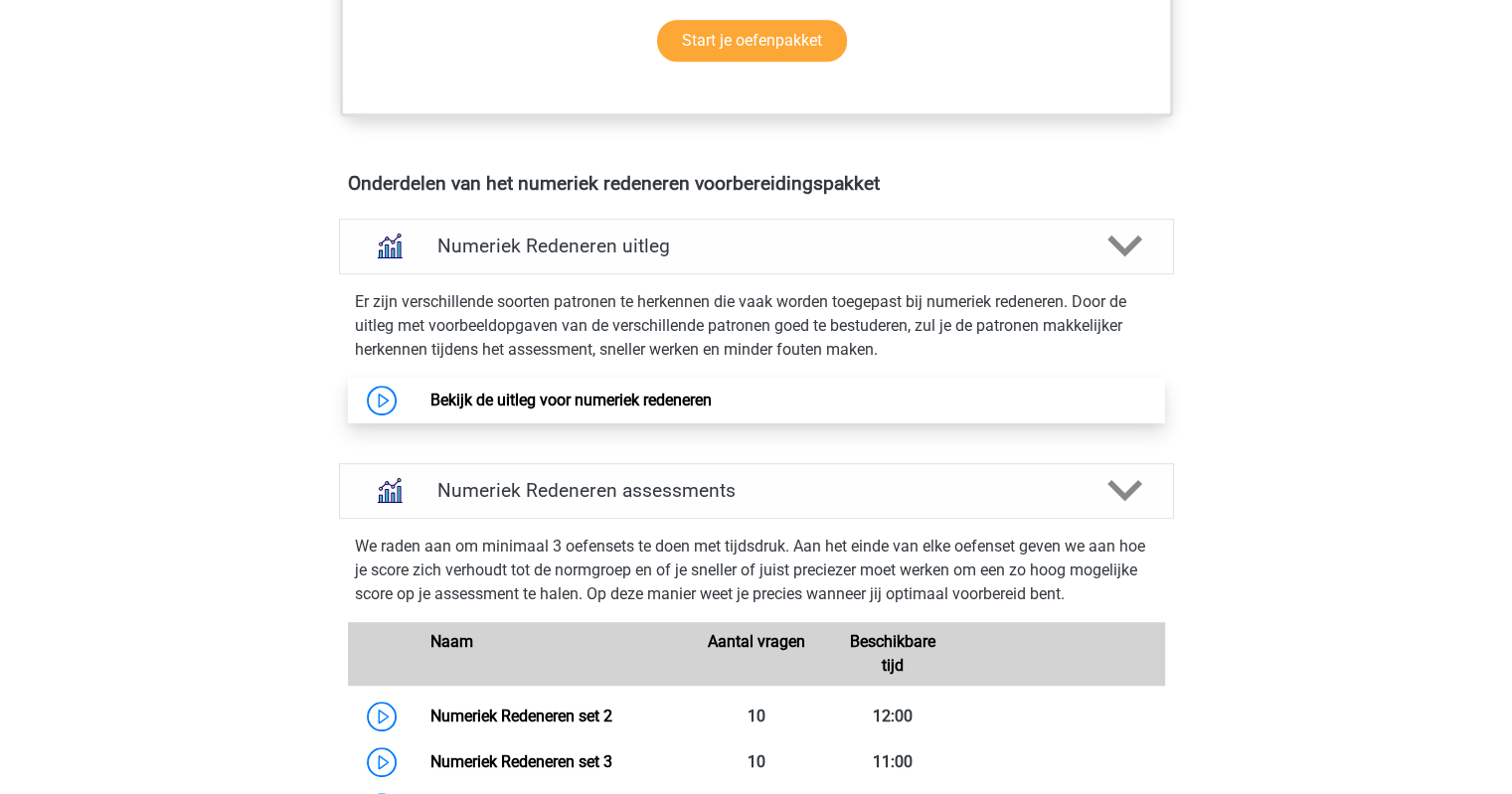 click on "Bekijk de uitleg voor
numeriek redeneren" at bounding box center [571, 399] 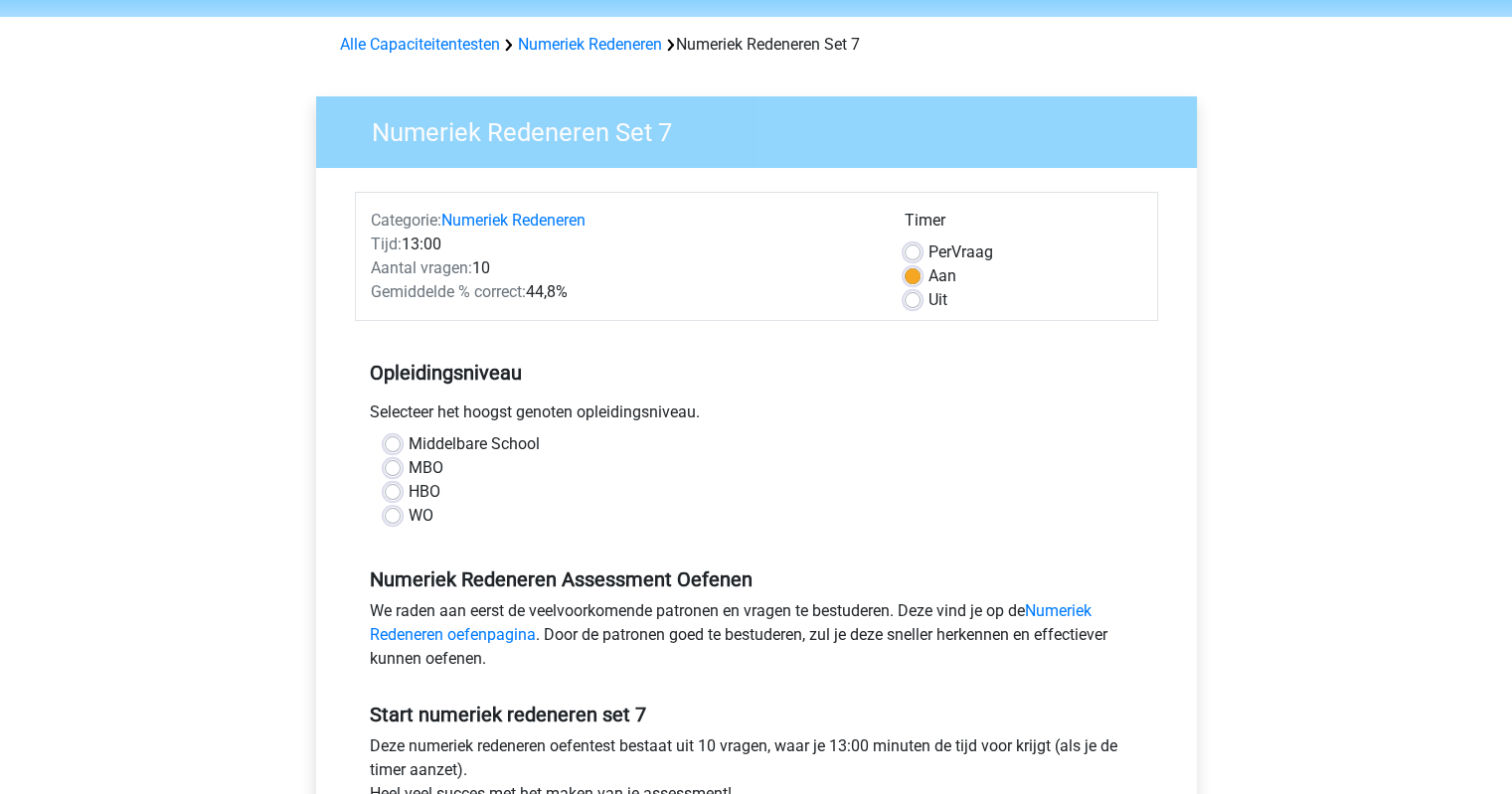 scroll, scrollTop: 99, scrollLeft: 0, axis: vertical 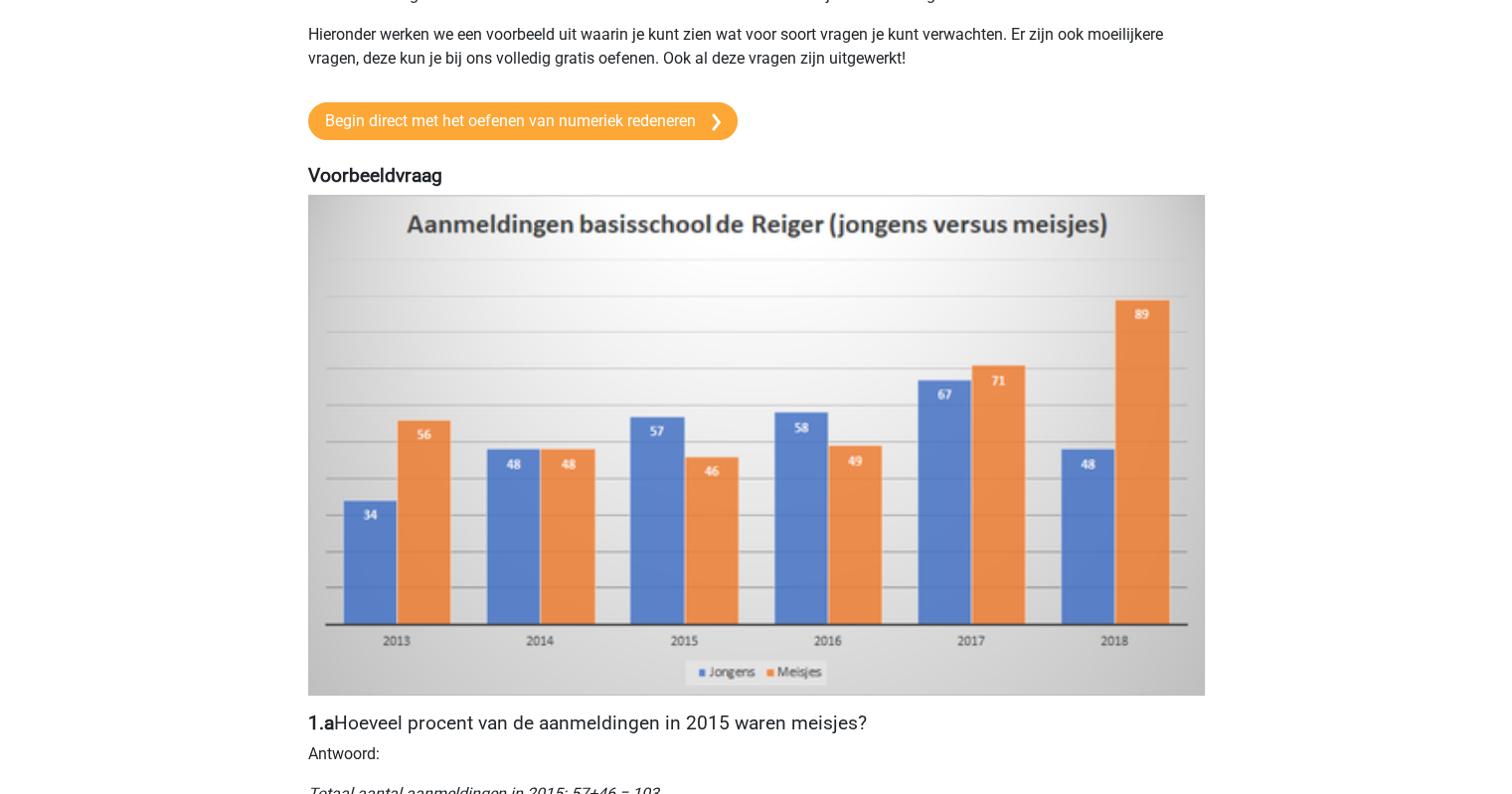 drag, startPoint x: 1421, startPoint y: 563, endPoint x: 1029, endPoint y: 505, distance: 396.26759 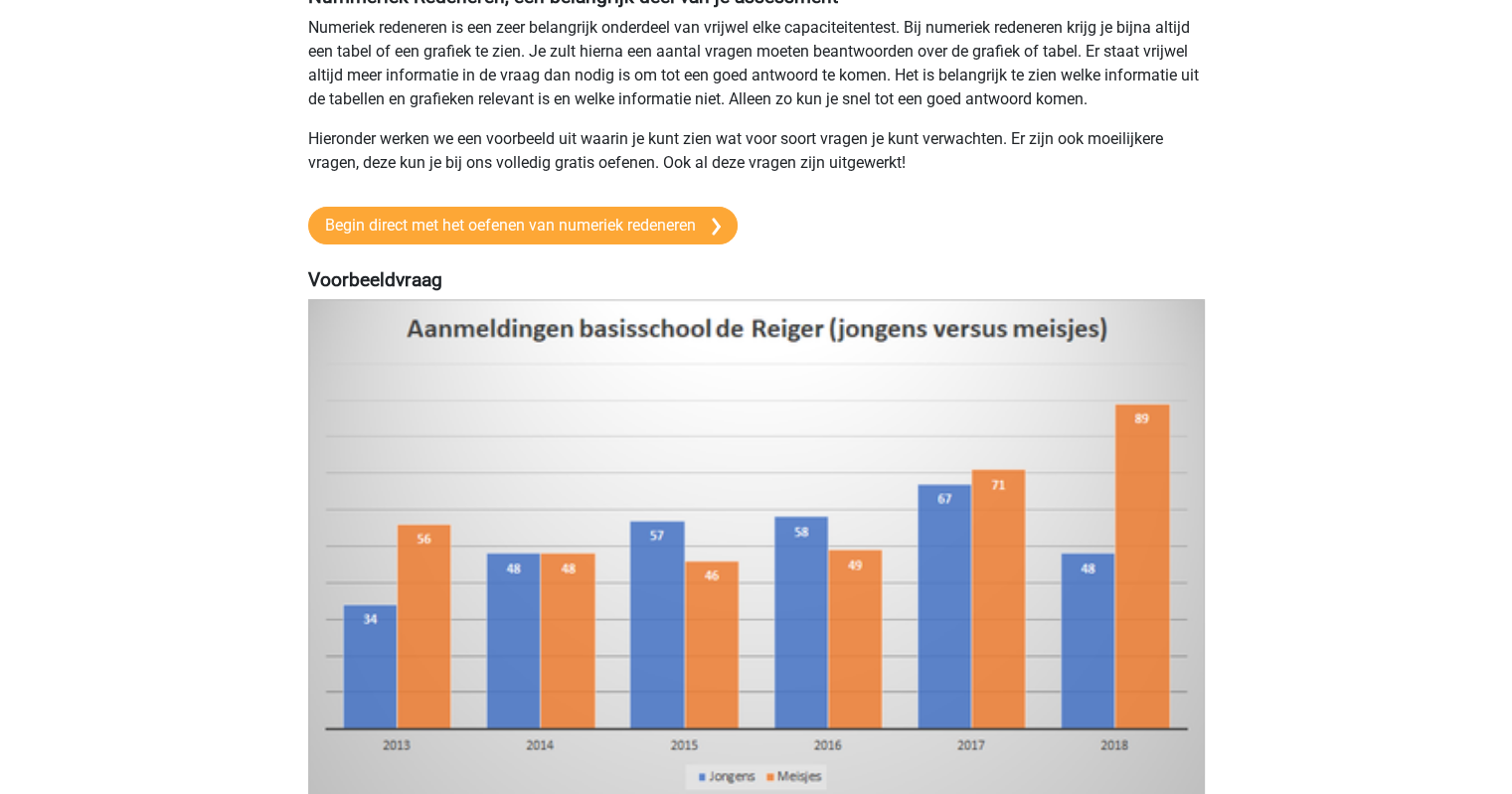 scroll, scrollTop: 199, scrollLeft: 0, axis: vertical 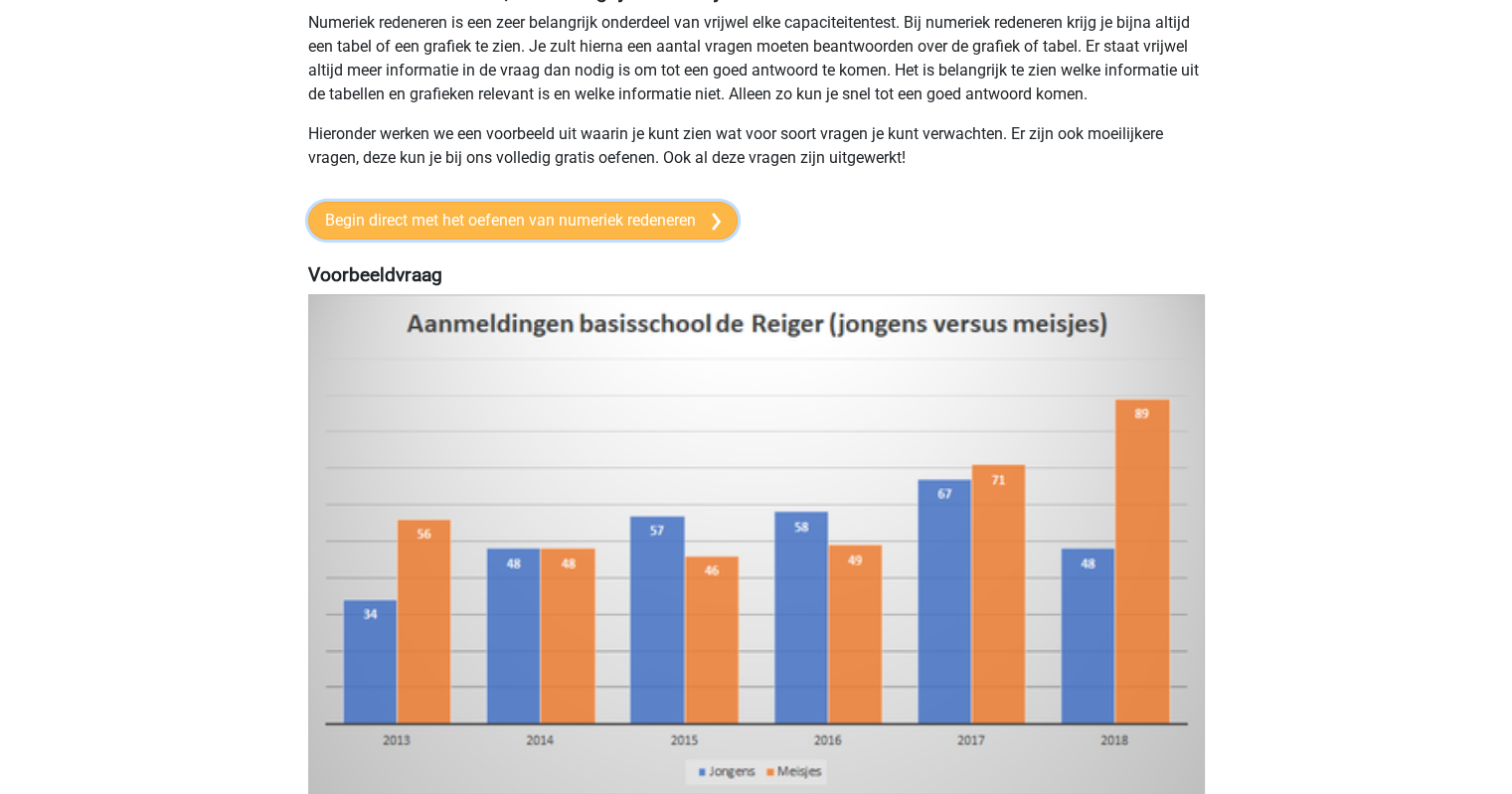 click on "Begin direct met het oefenen van numeriek redeneren" at bounding box center (523, 221) 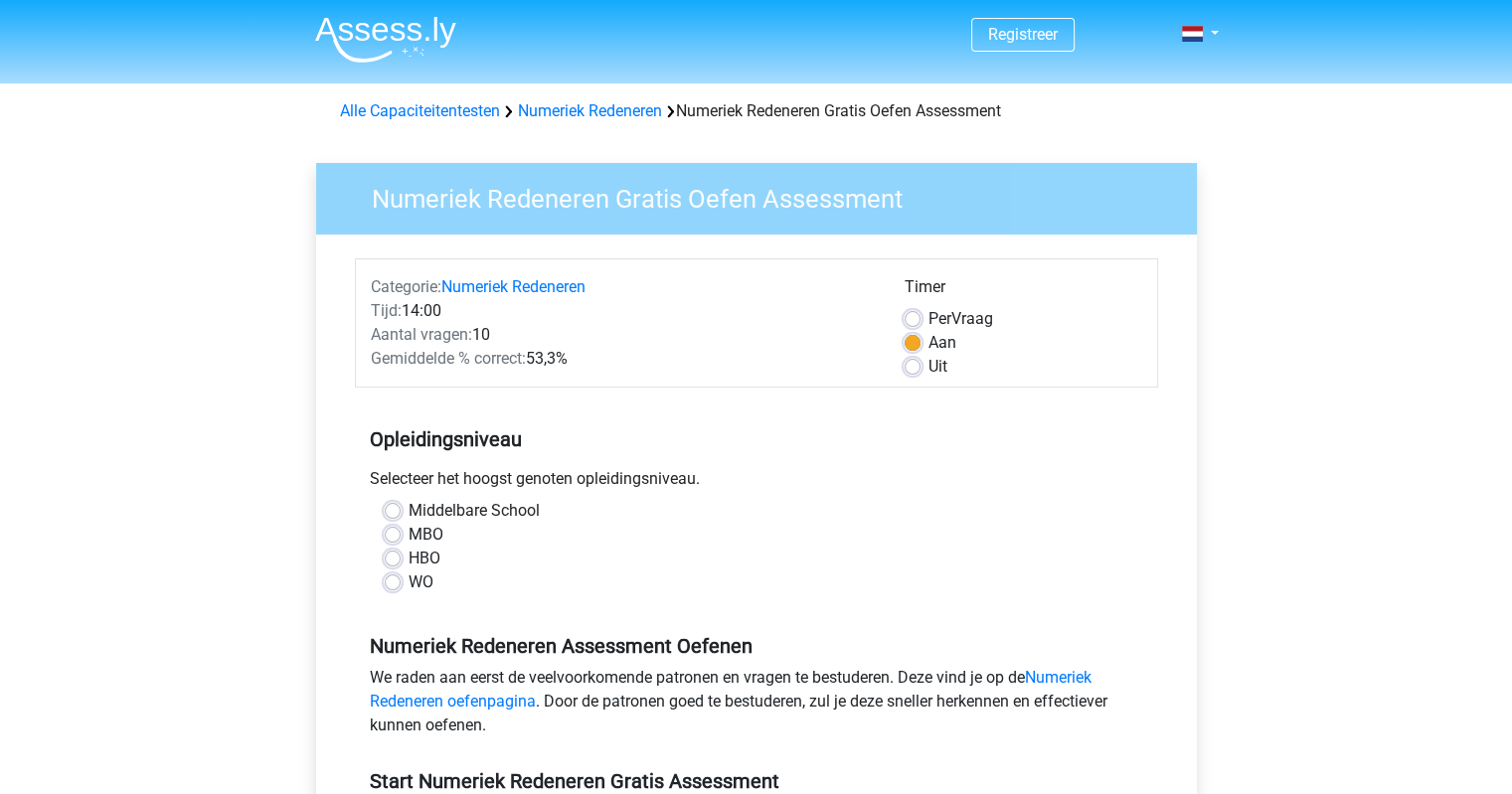 scroll, scrollTop: 99, scrollLeft: 0, axis: vertical 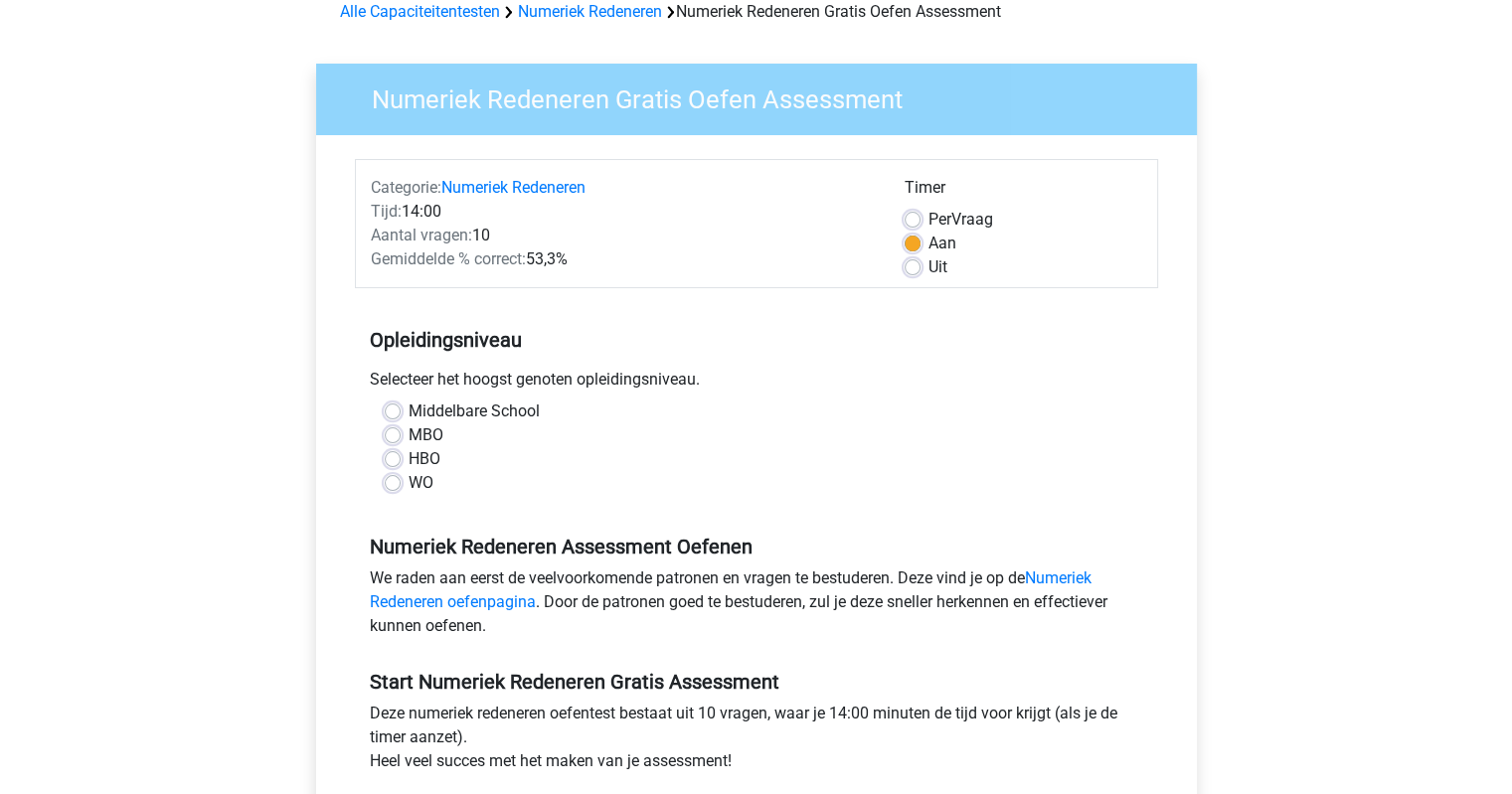 click on "WO" at bounding box center [420, 483] 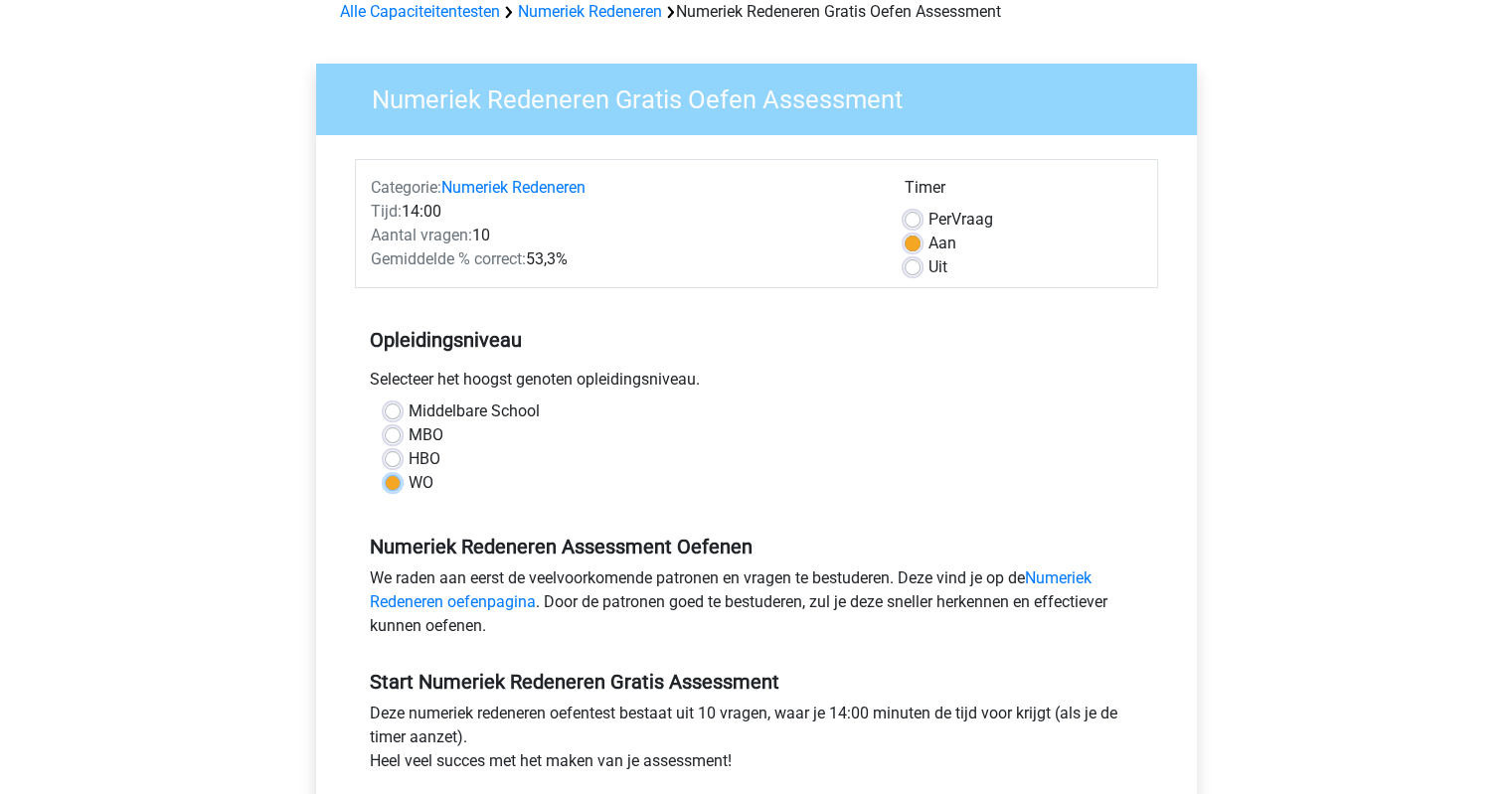 click on "WO" at bounding box center (393, 481) 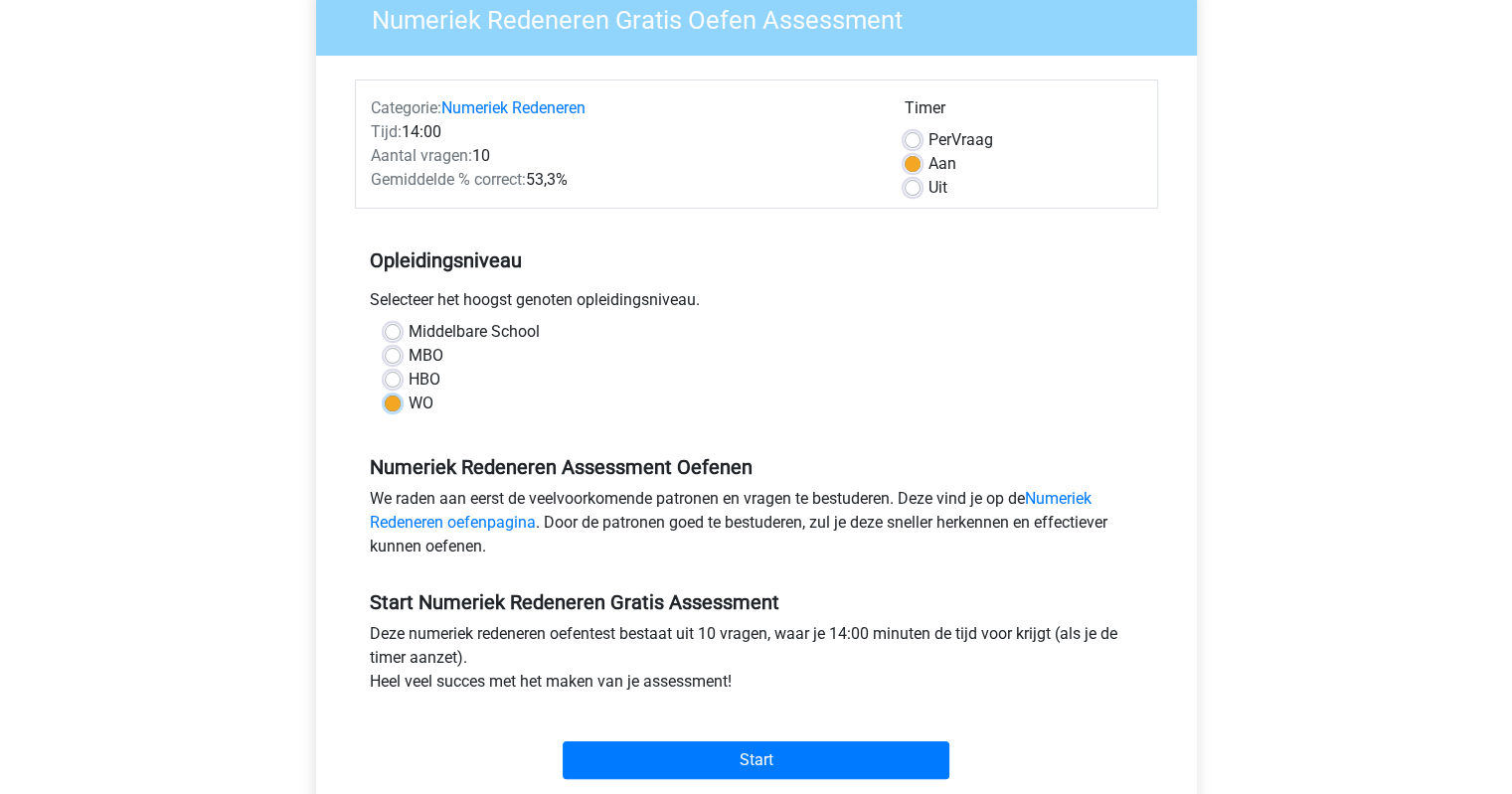 scroll, scrollTop: 298, scrollLeft: 0, axis: vertical 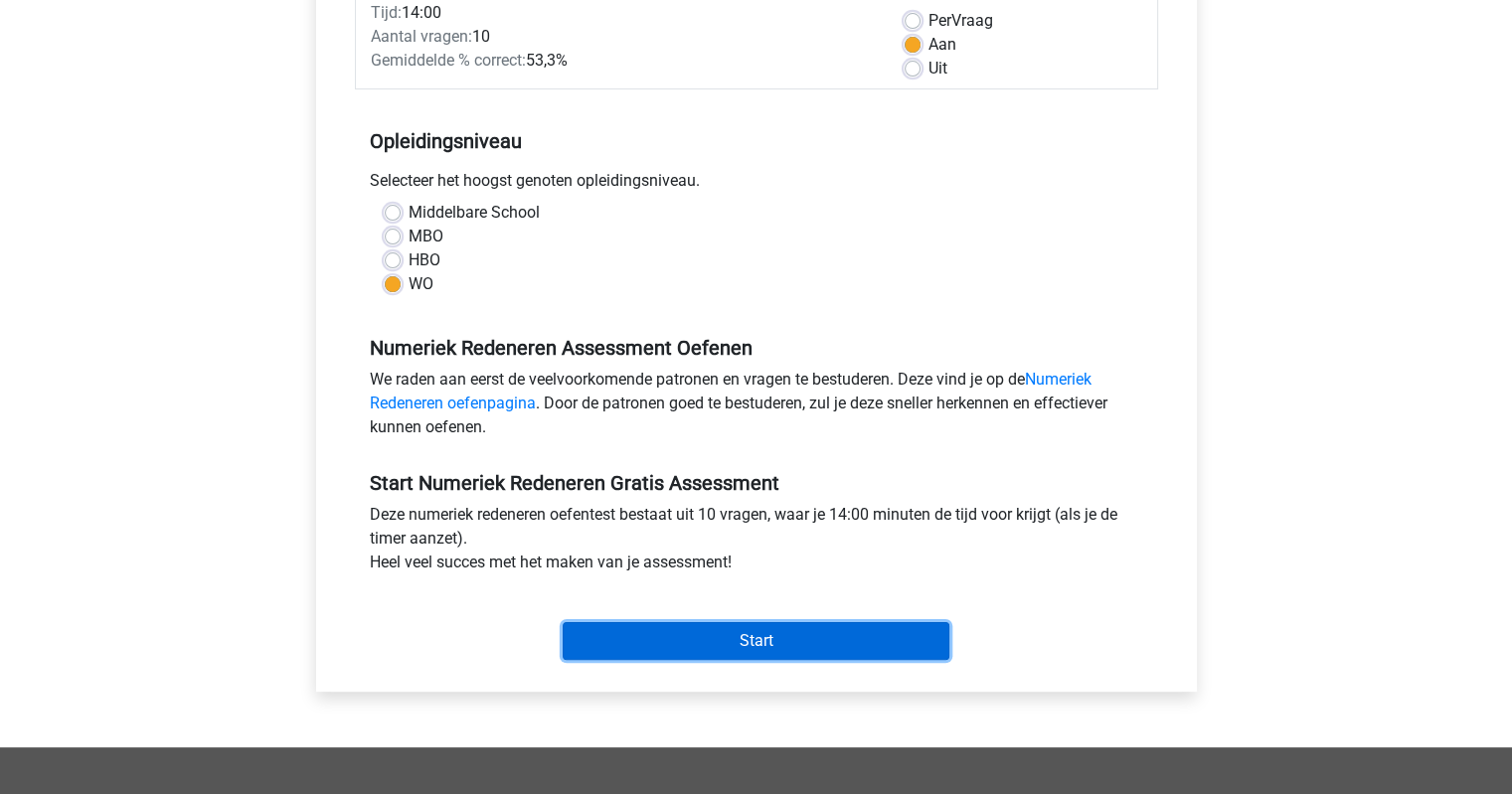 click on "Start" at bounding box center (756, 641) 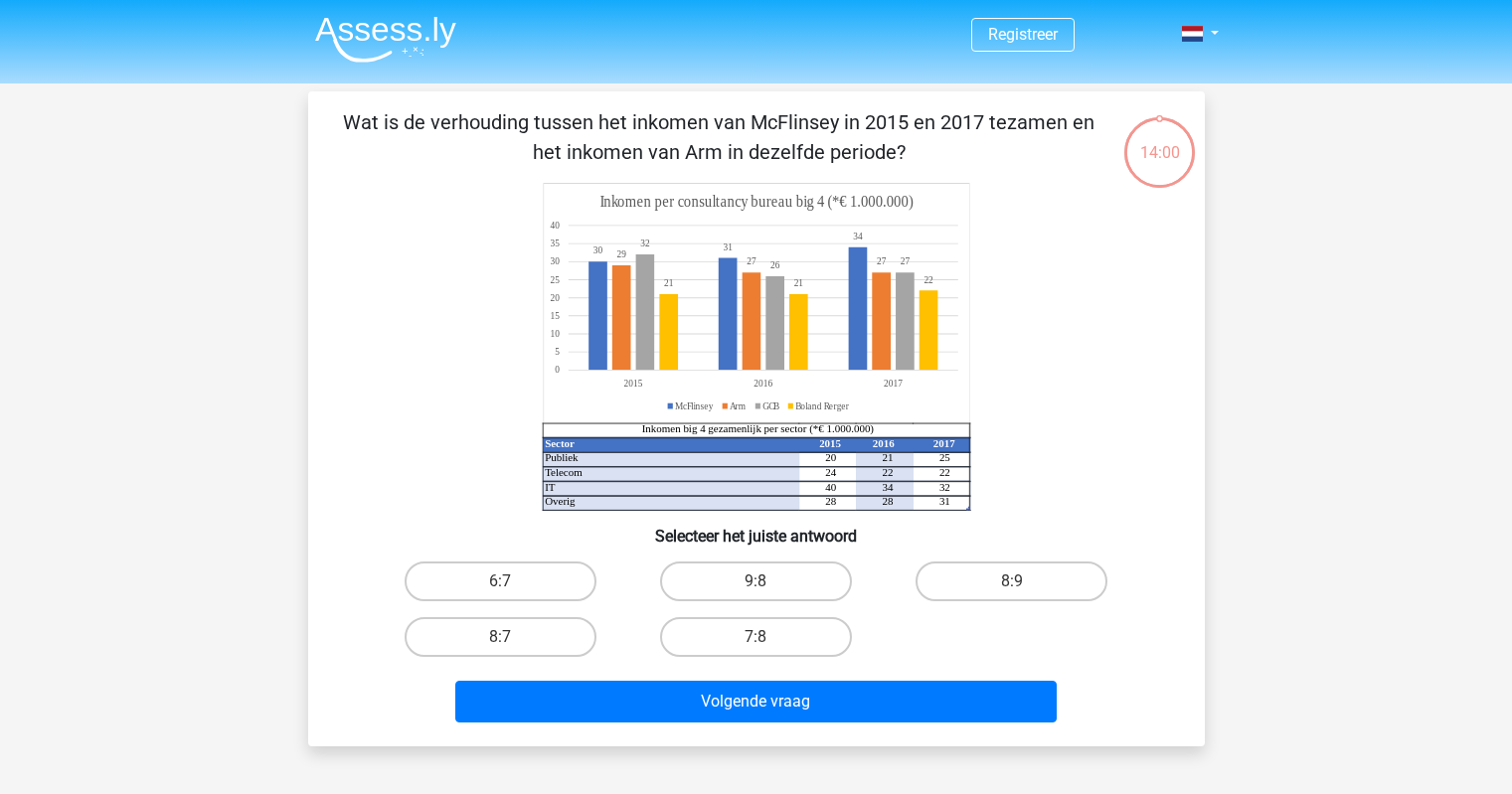 scroll, scrollTop: 0, scrollLeft: 0, axis: both 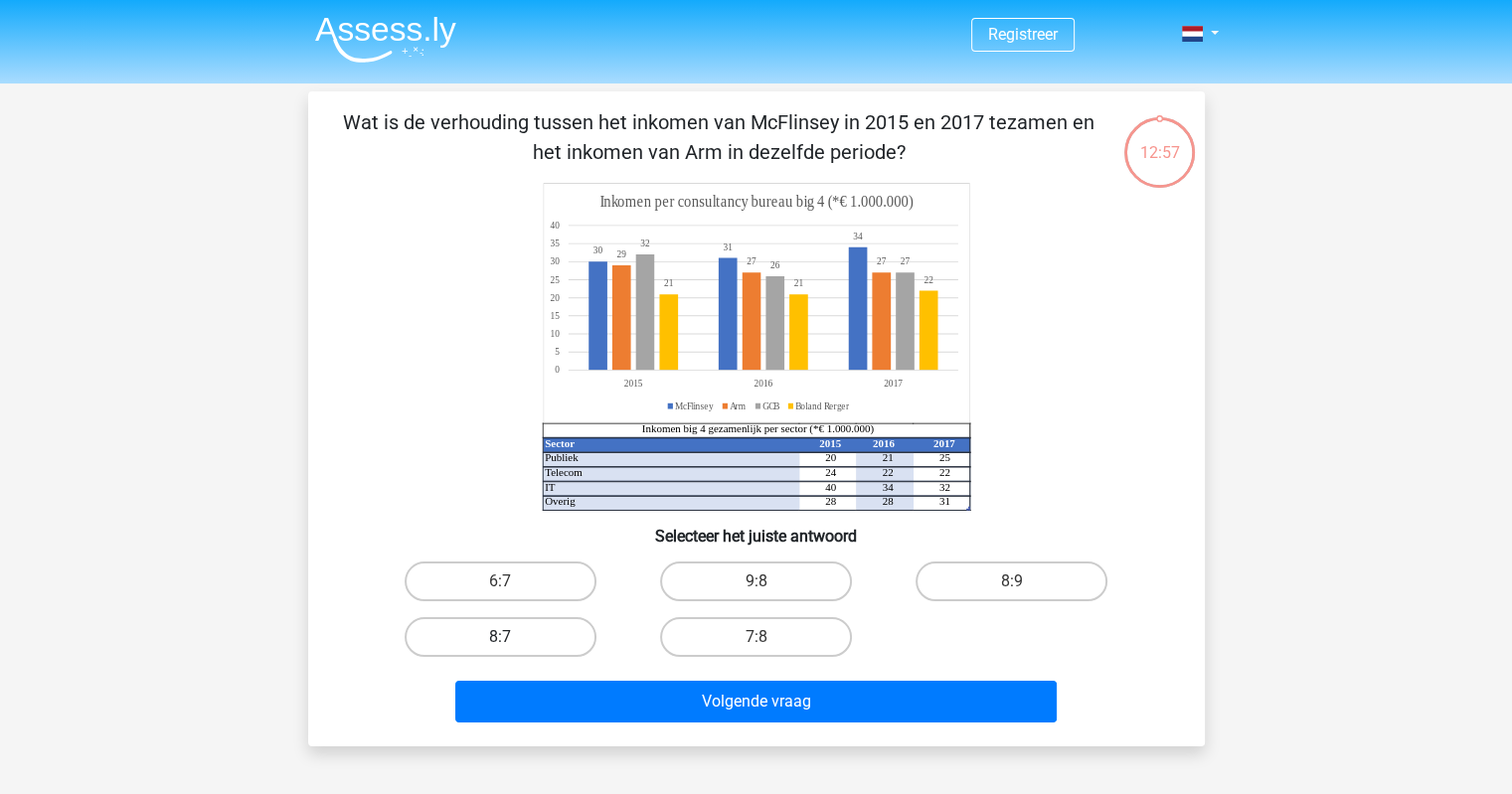 click on "8:7" at bounding box center [500, 637] 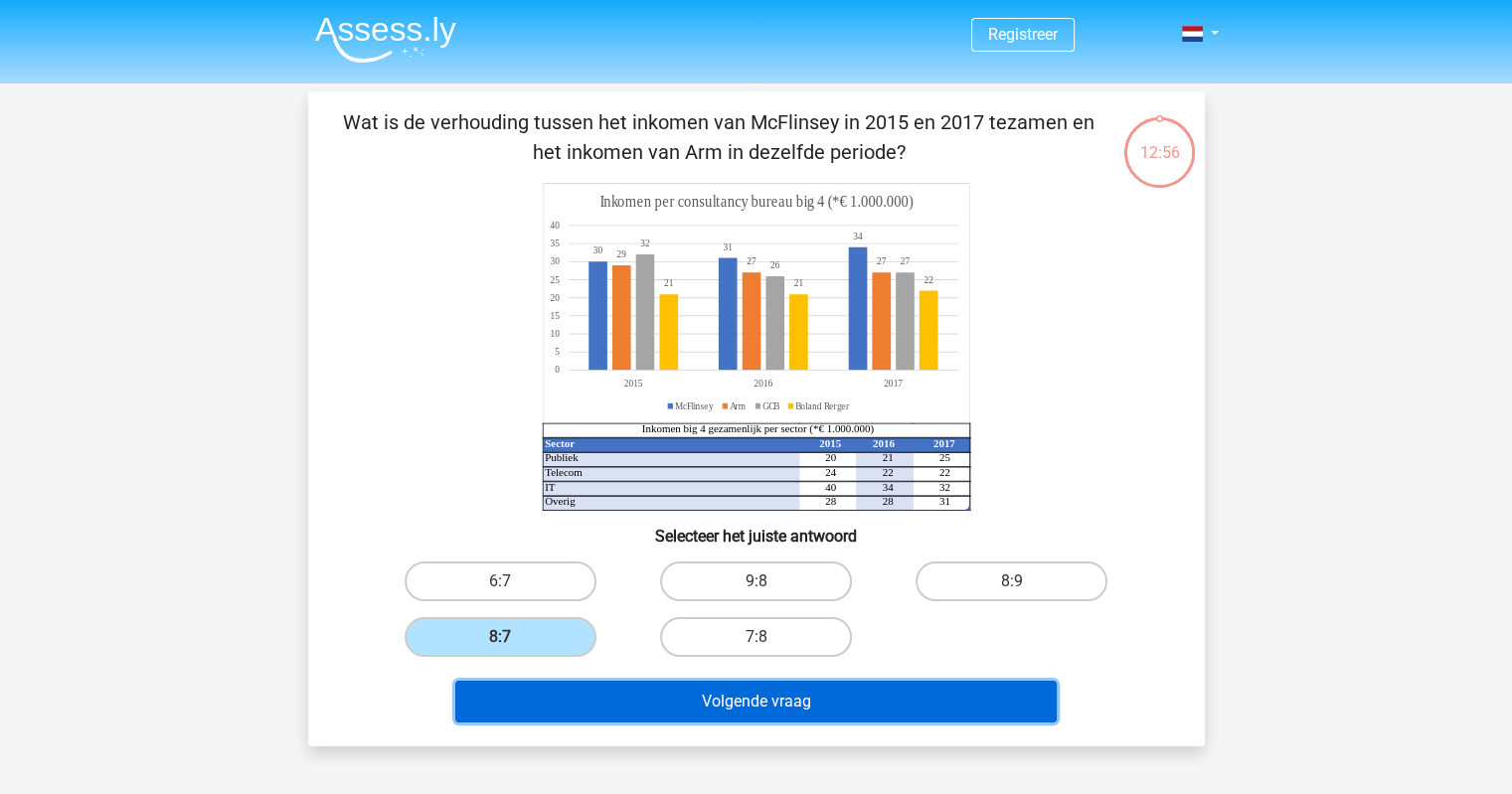 click on "Volgende vraag" at bounding box center (756, 702) 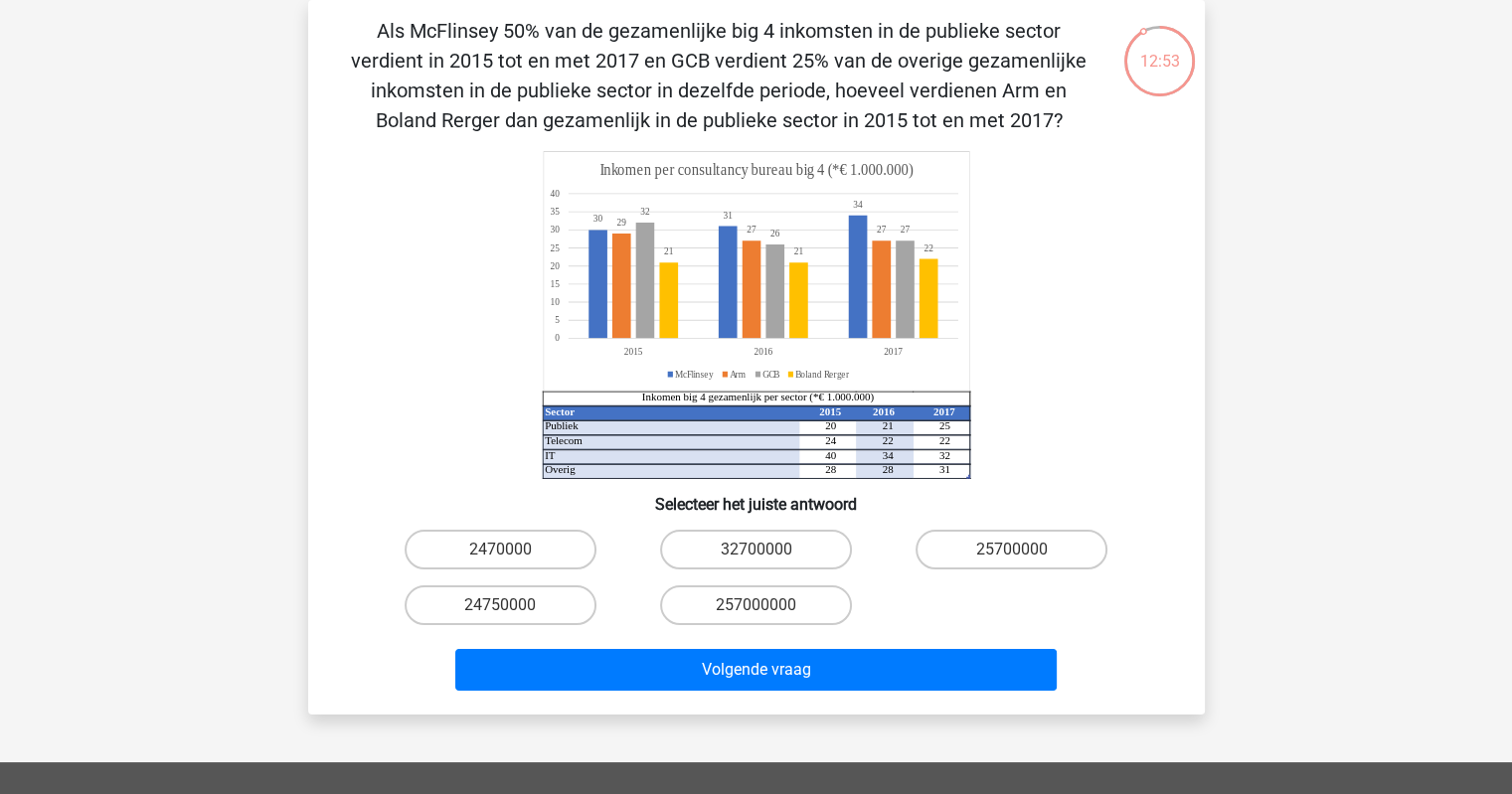 scroll, scrollTop: 0, scrollLeft: 0, axis: both 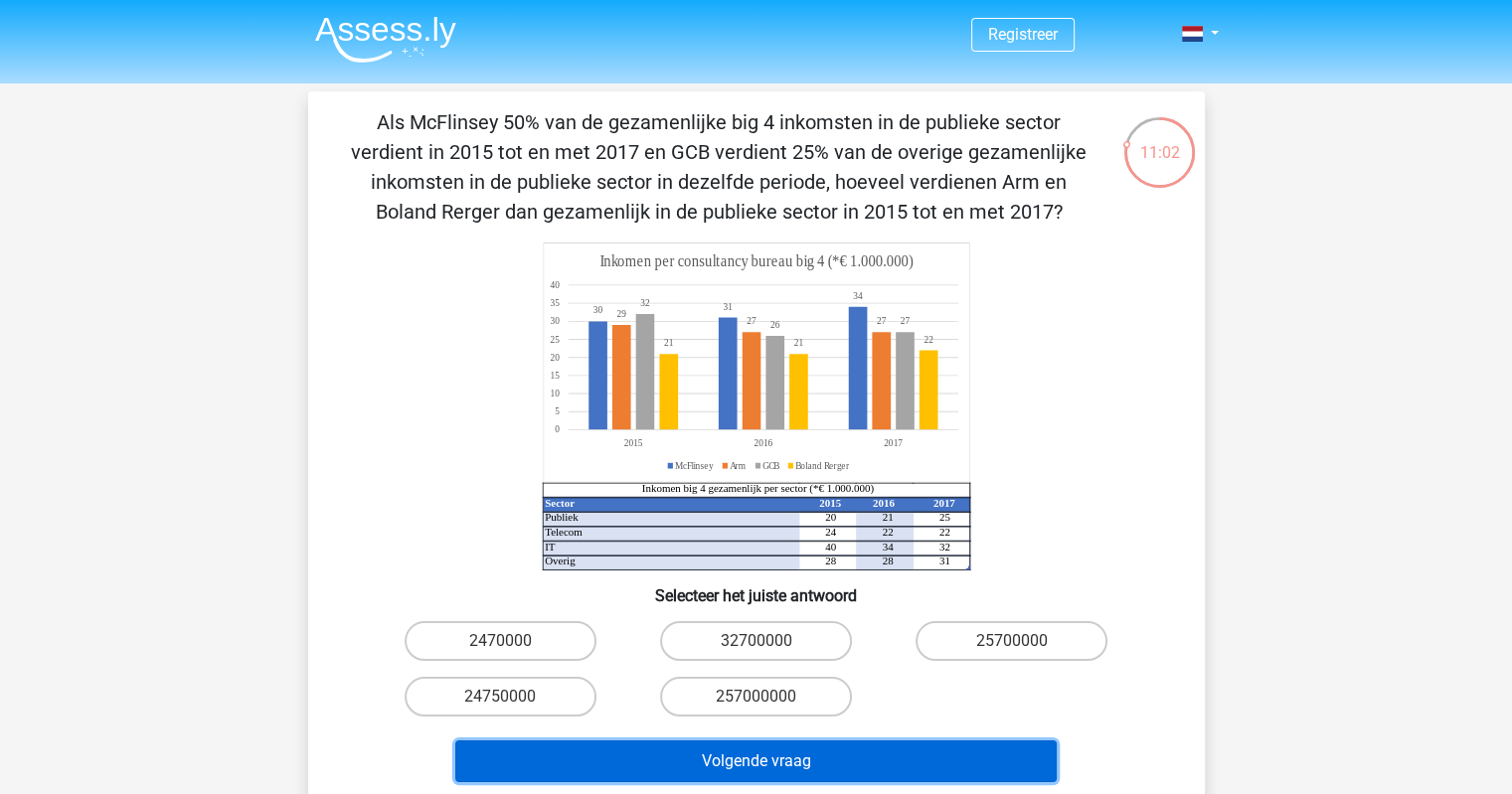drag, startPoint x: 758, startPoint y: 762, endPoint x: 752, endPoint y: 748, distance: 15.231546 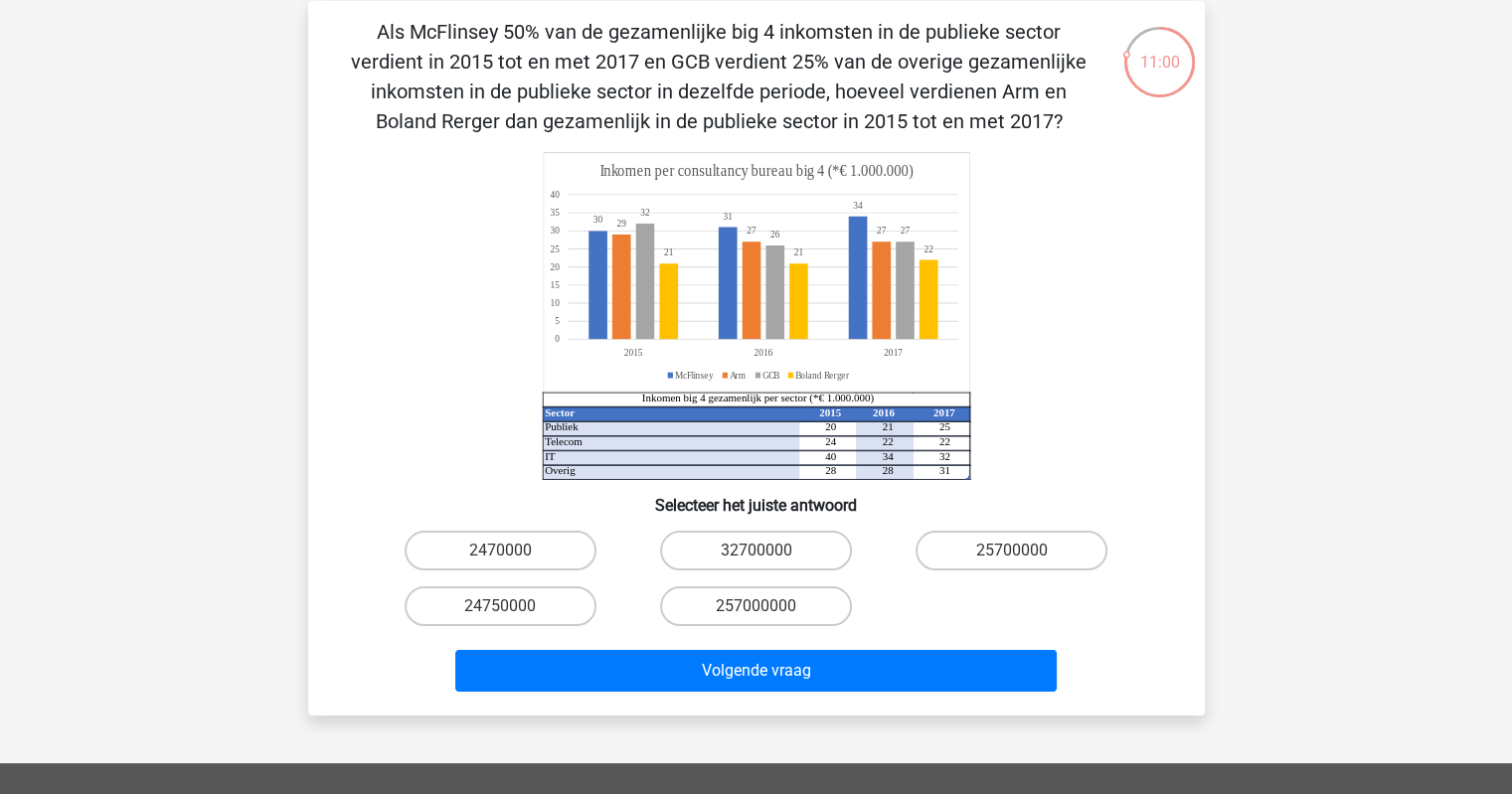 scroll, scrollTop: 199, scrollLeft: 0, axis: vertical 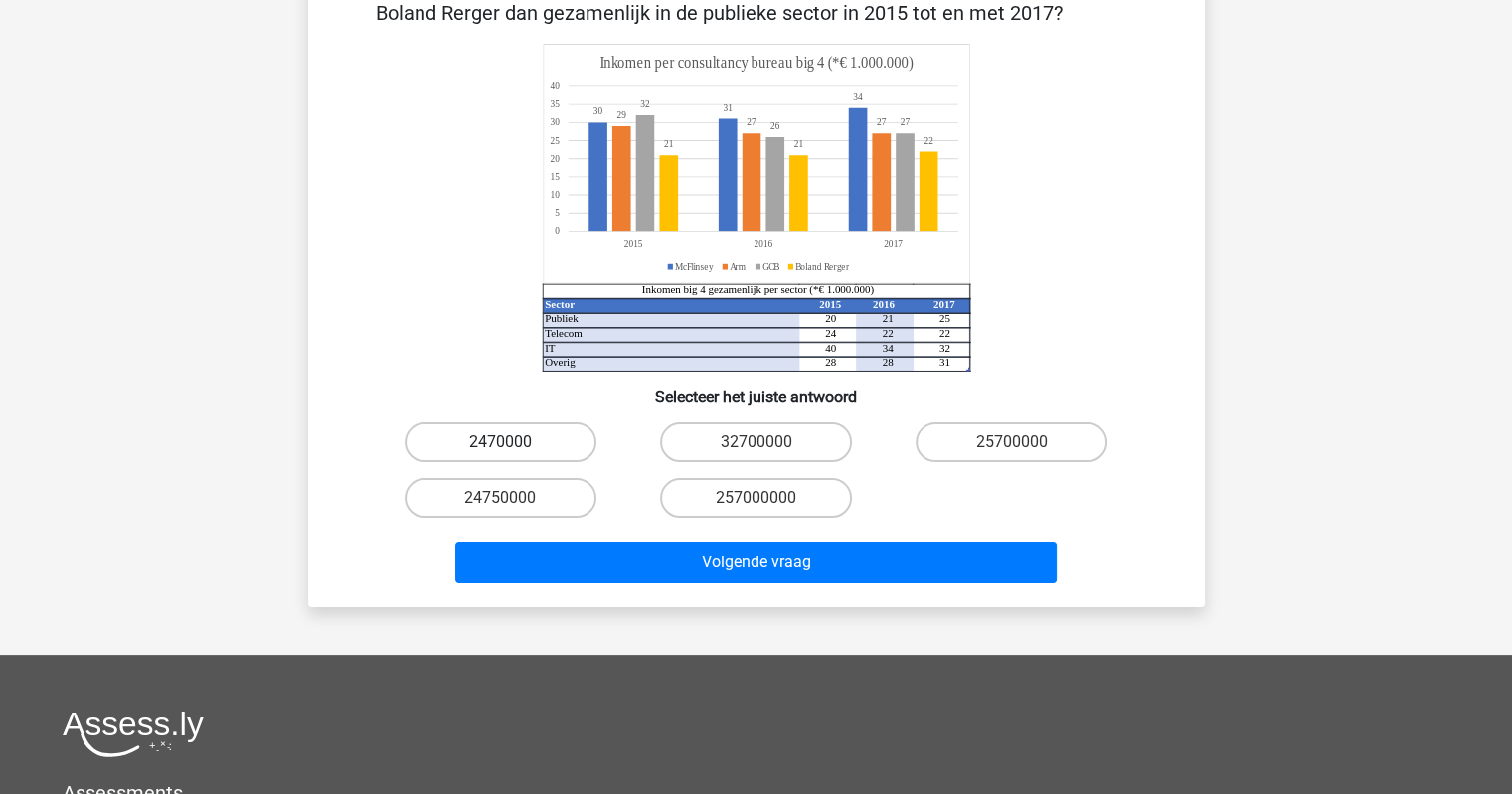 click on "2470000" at bounding box center (500, 442) 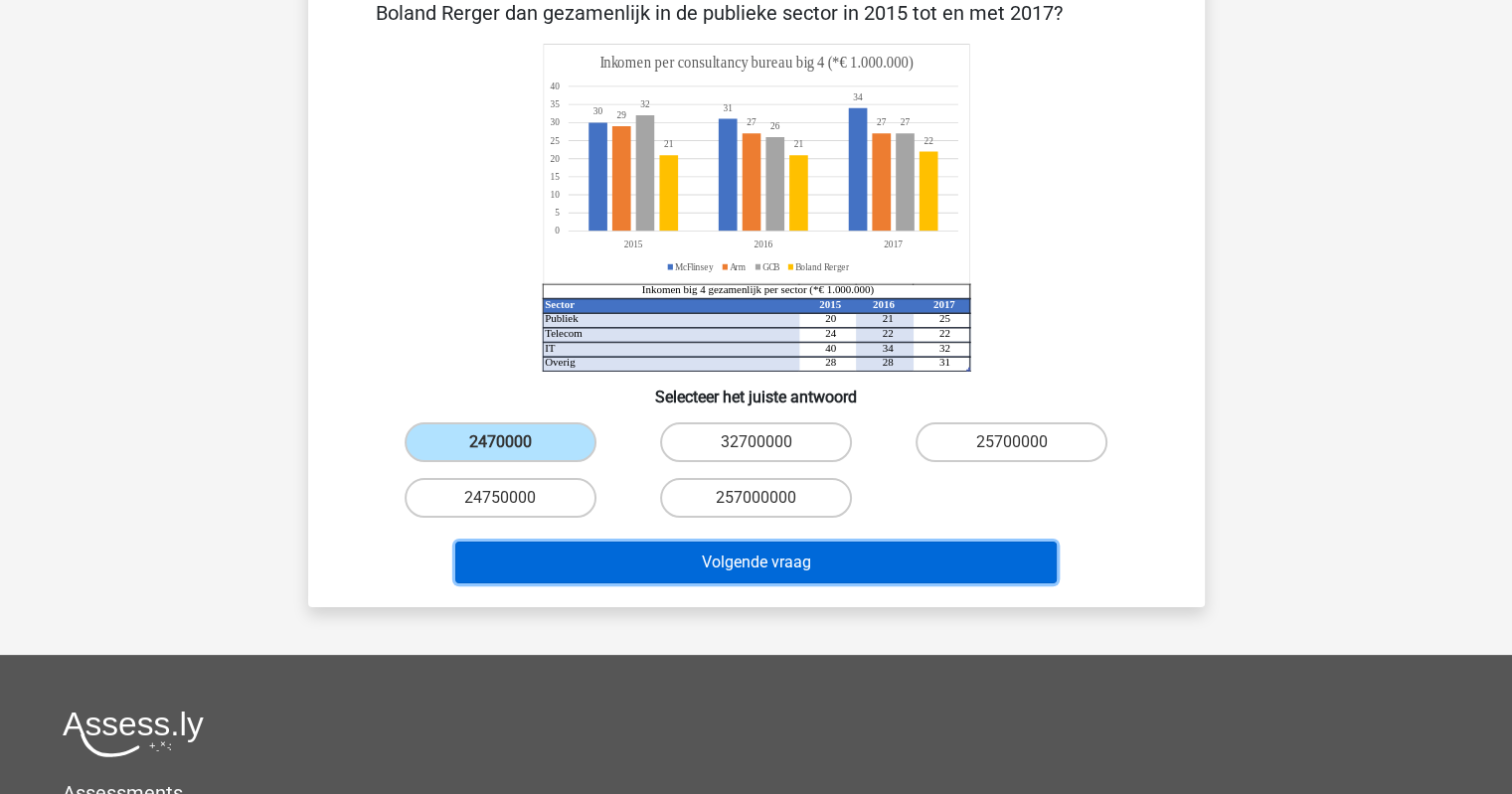 click on "Volgende vraag" at bounding box center (756, 562) 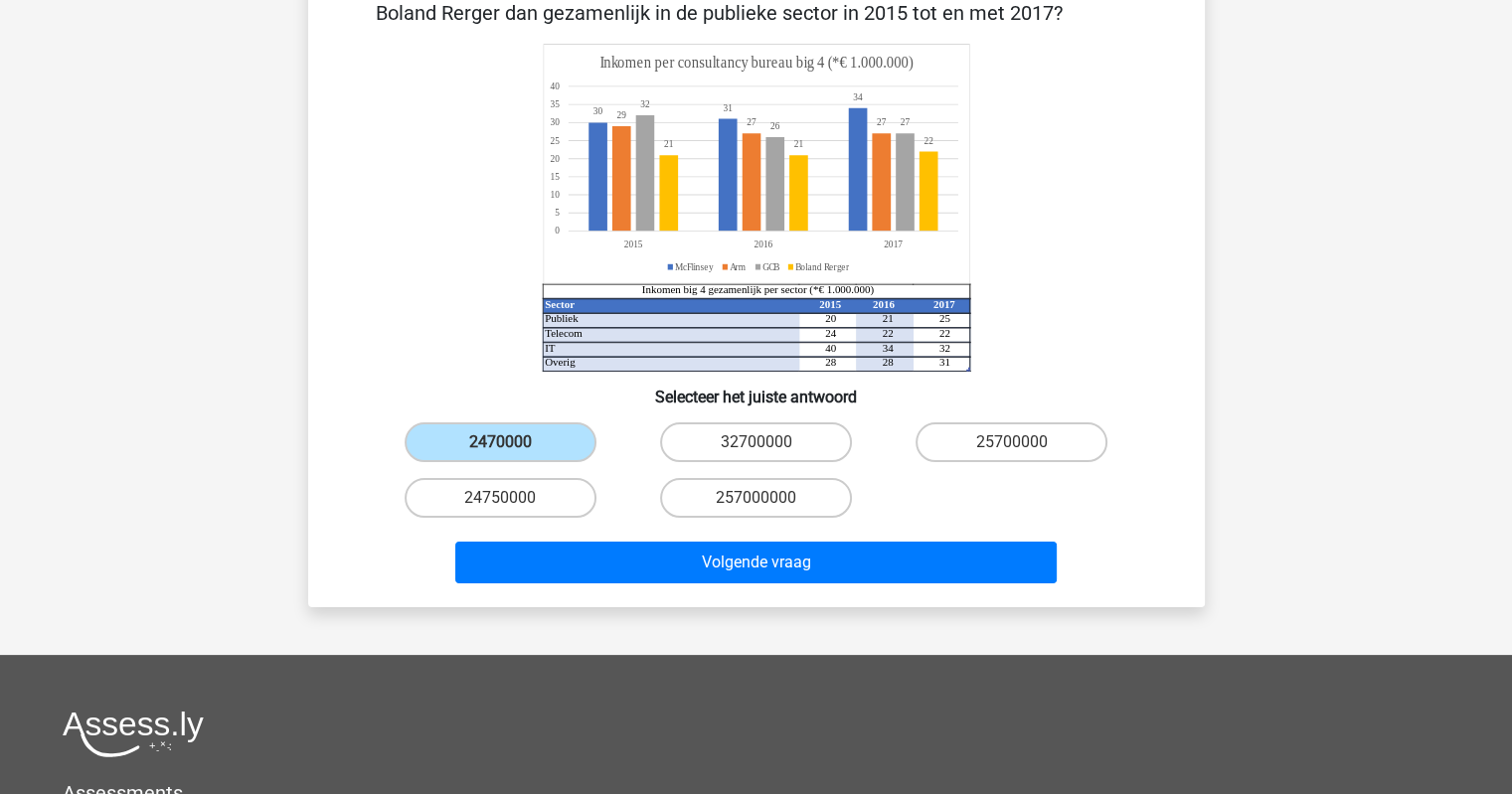 click on "24750000" at bounding box center [500, 498] 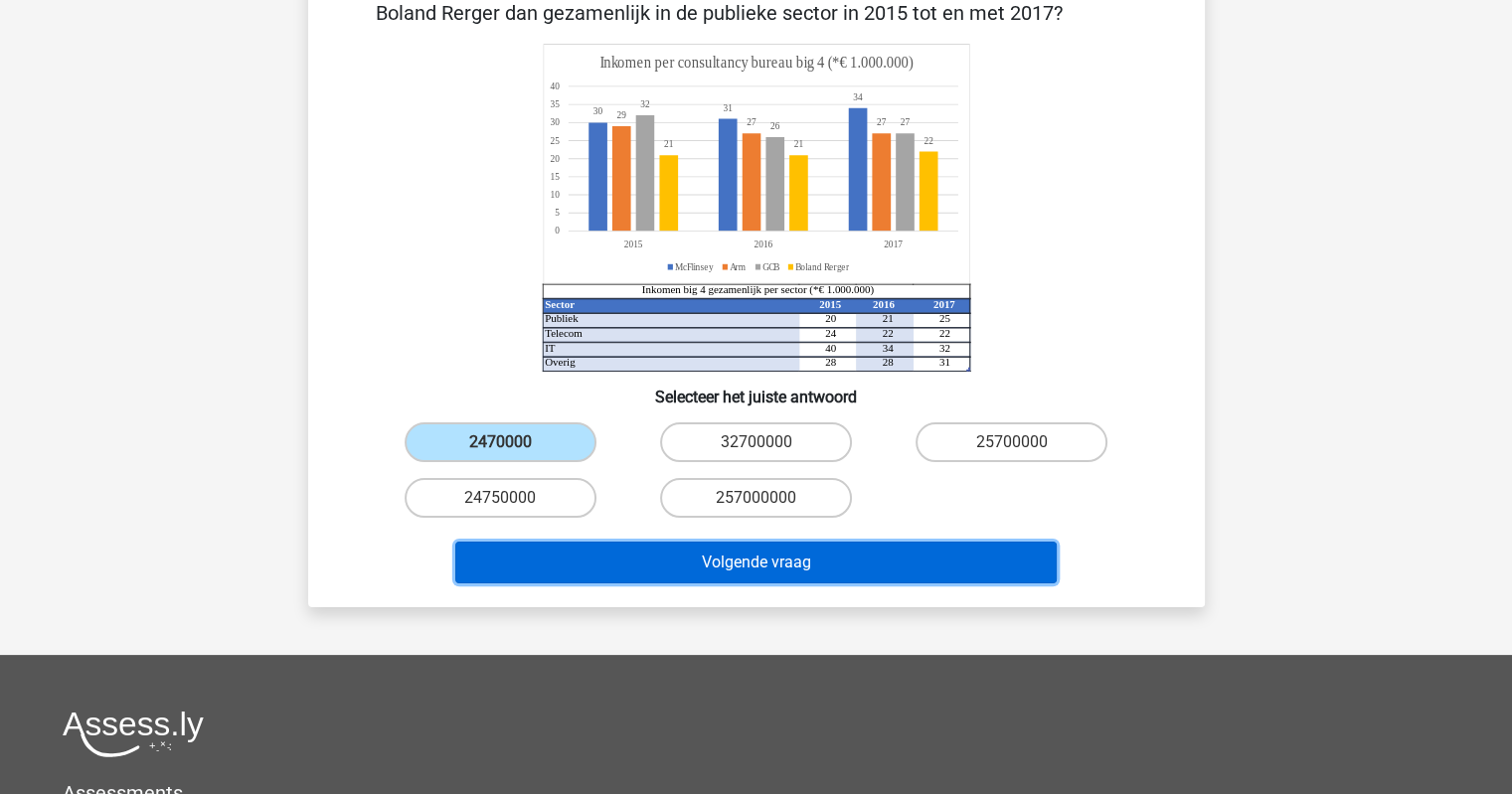 click on "Volgende vraag" at bounding box center [756, 562] 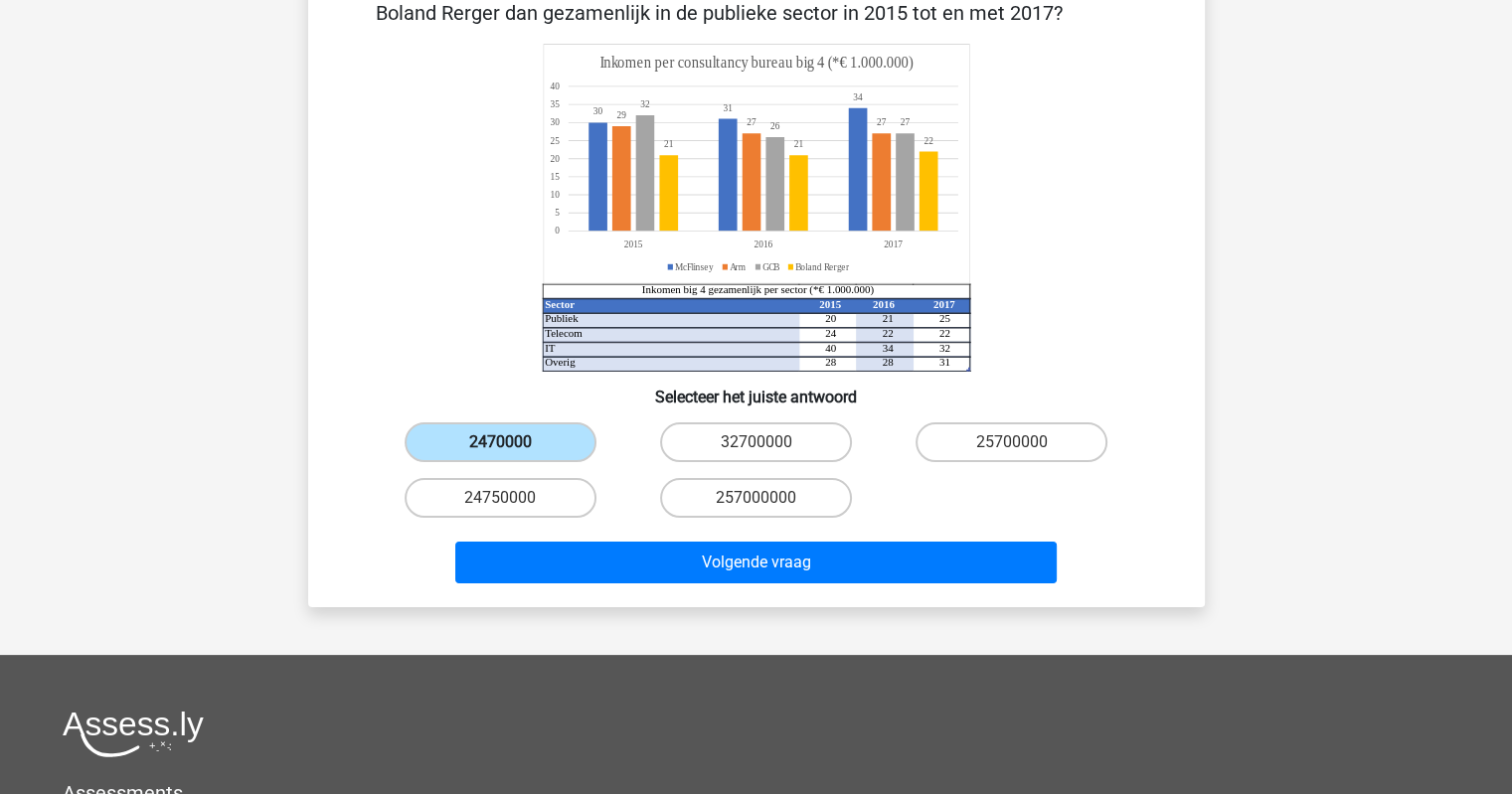 click on "2470000" at bounding box center (500, 442) 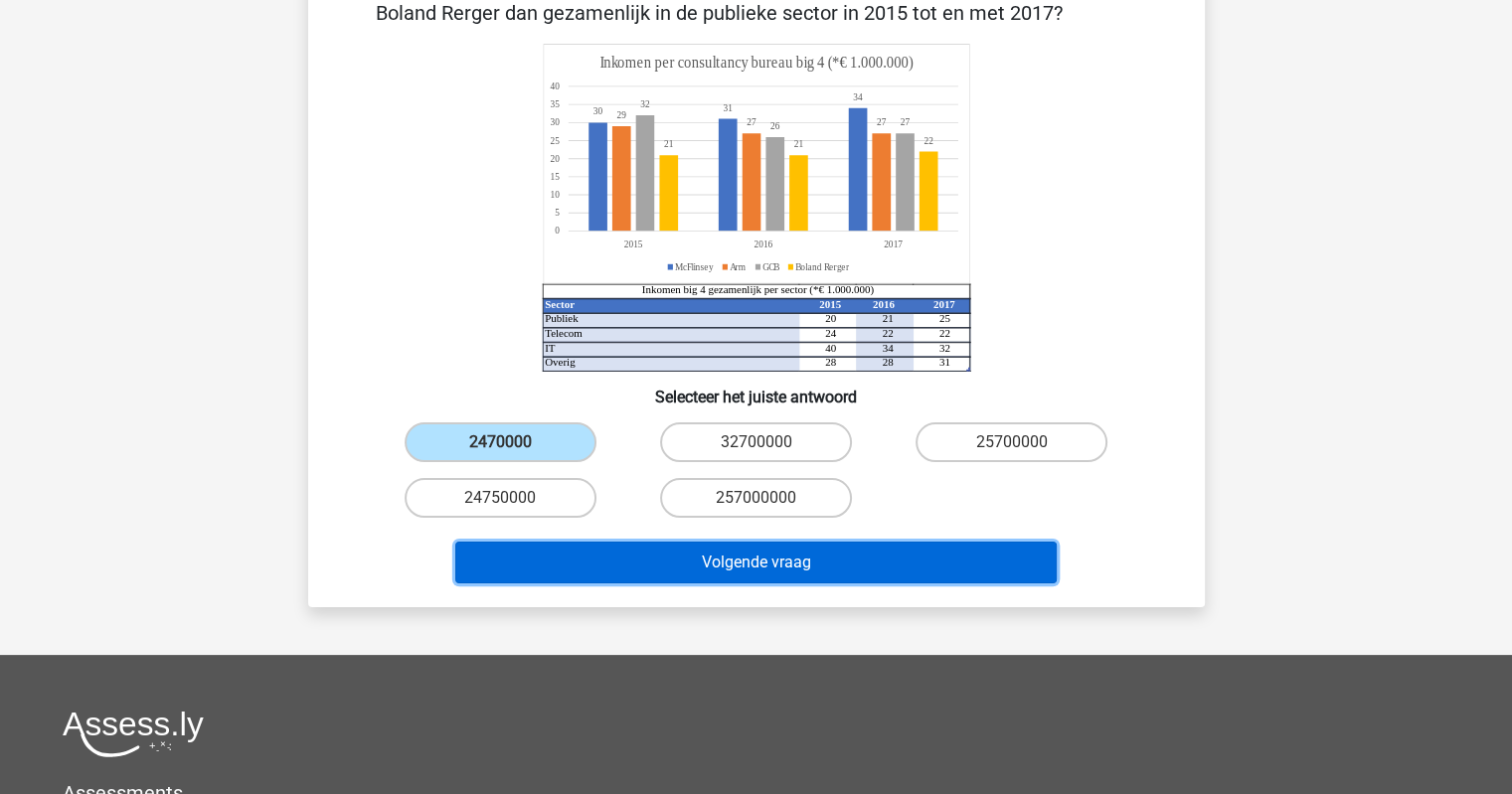 click on "Volgende vraag" at bounding box center [756, 562] 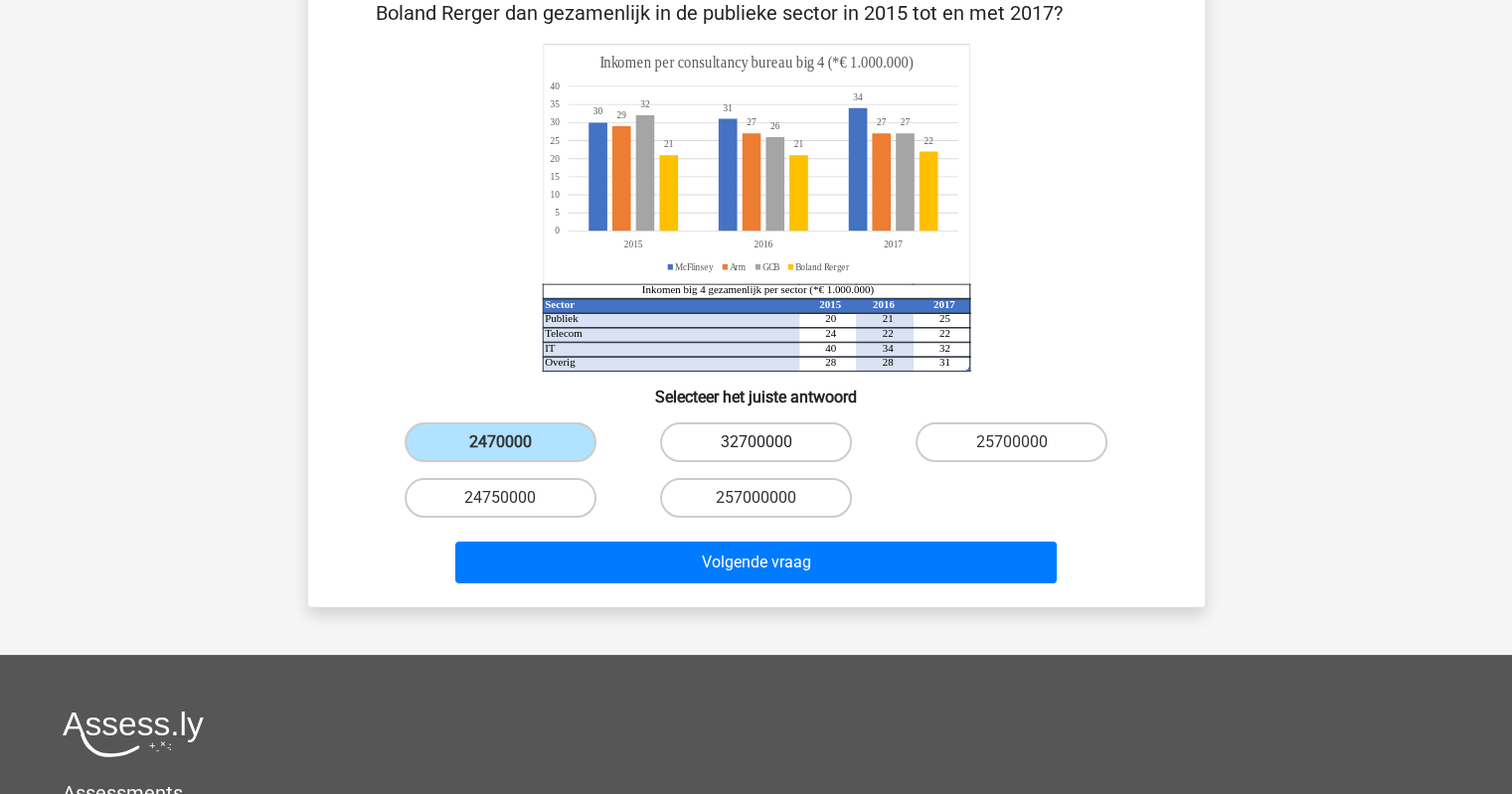 click on "32700000" at bounding box center [756, 442] 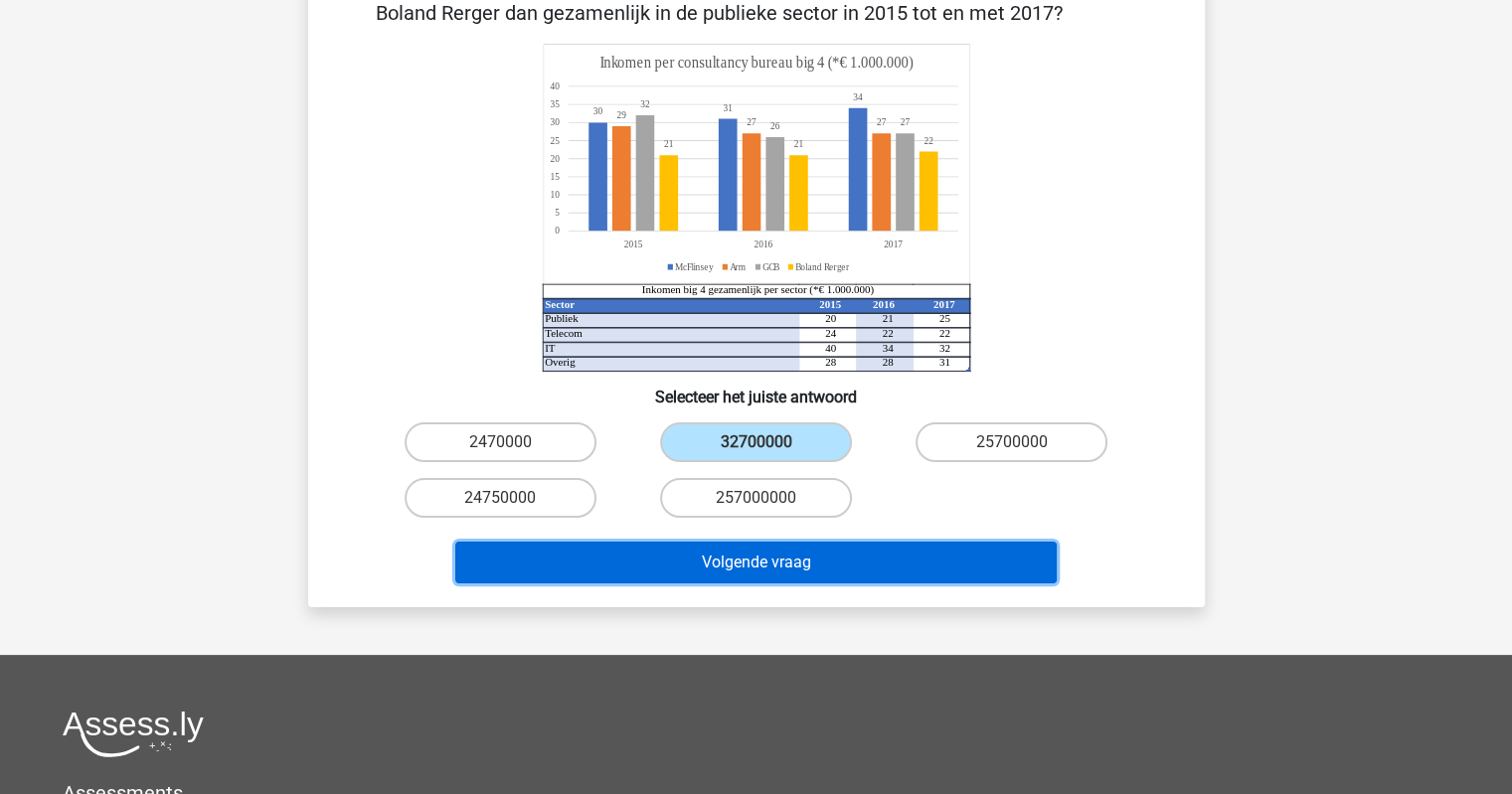 click on "Volgende vraag" at bounding box center (756, 562) 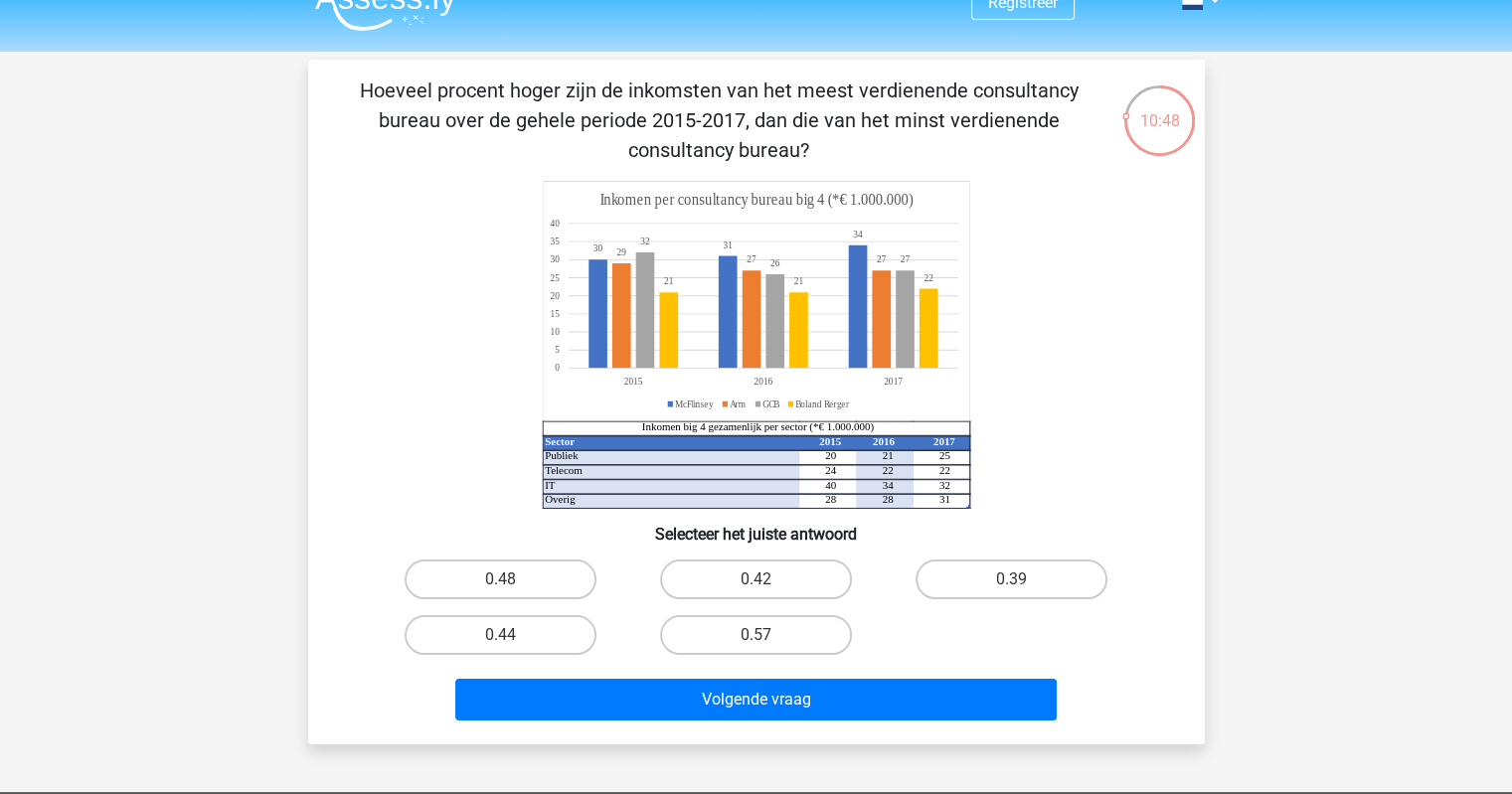 scroll, scrollTop: 0, scrollLeft: 0, axis: both 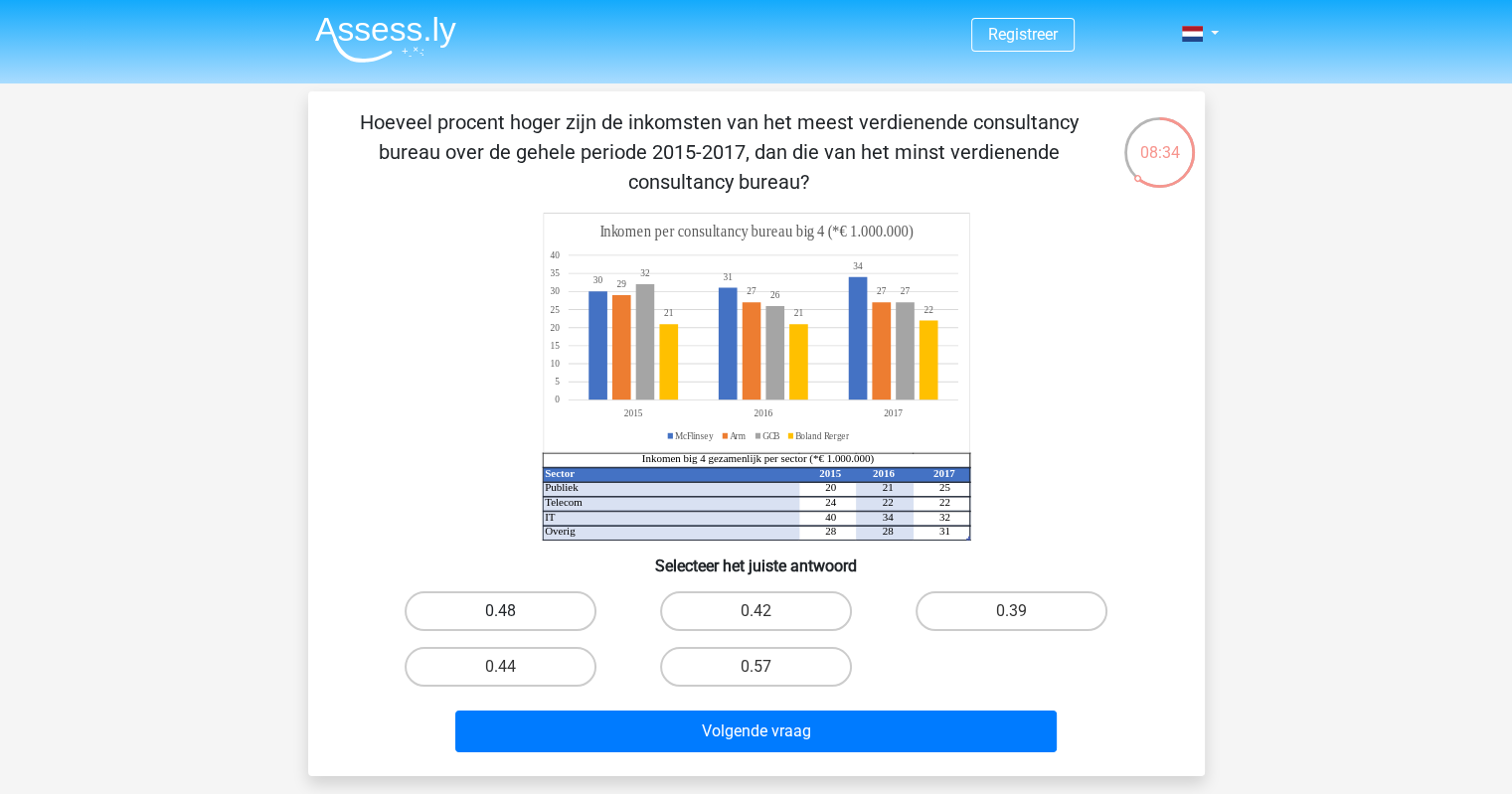 click on "0.48" at bounding box center (500, 611) 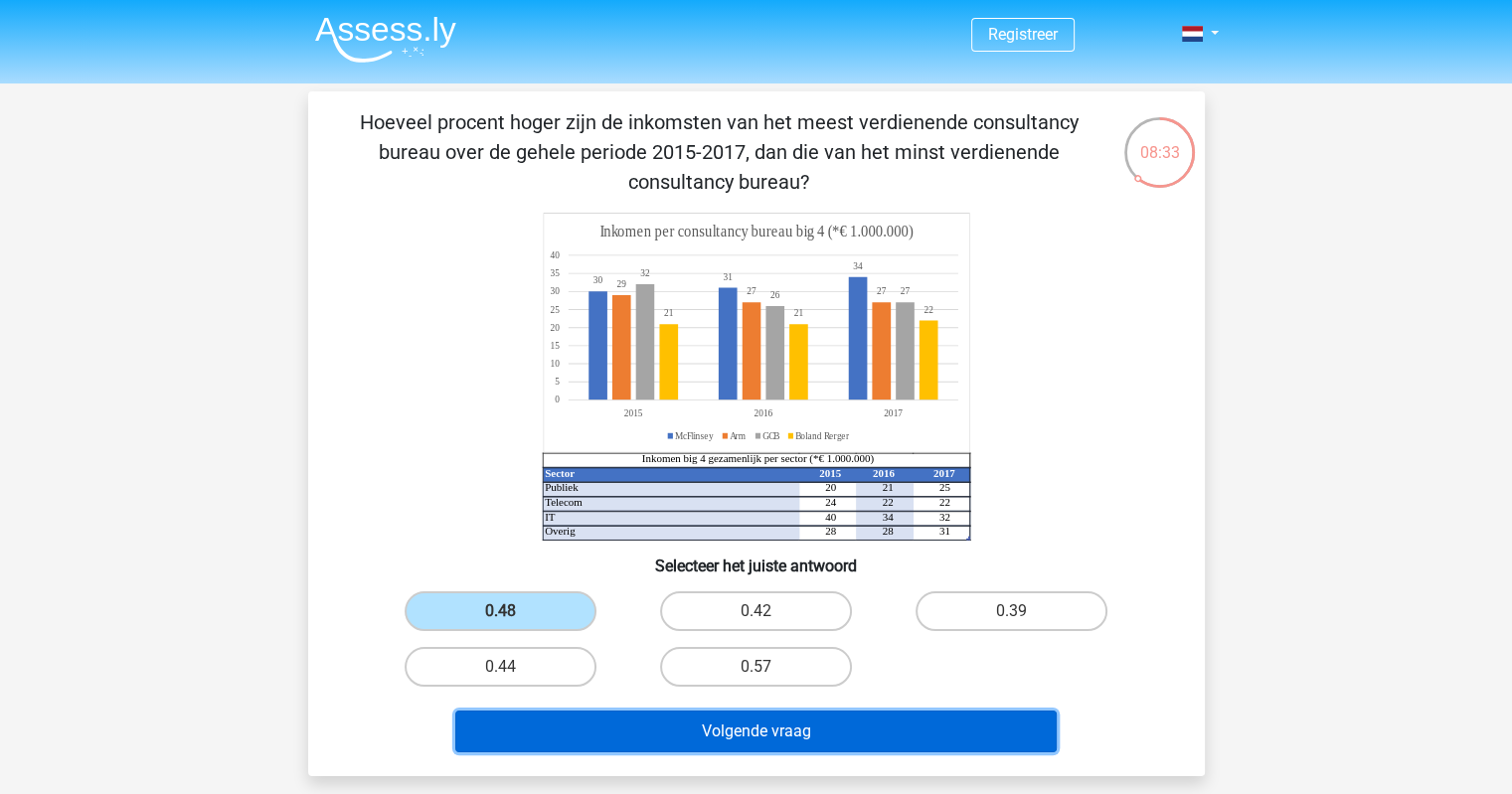 click on "Volgende vraag" at bounding box center (756, 731) 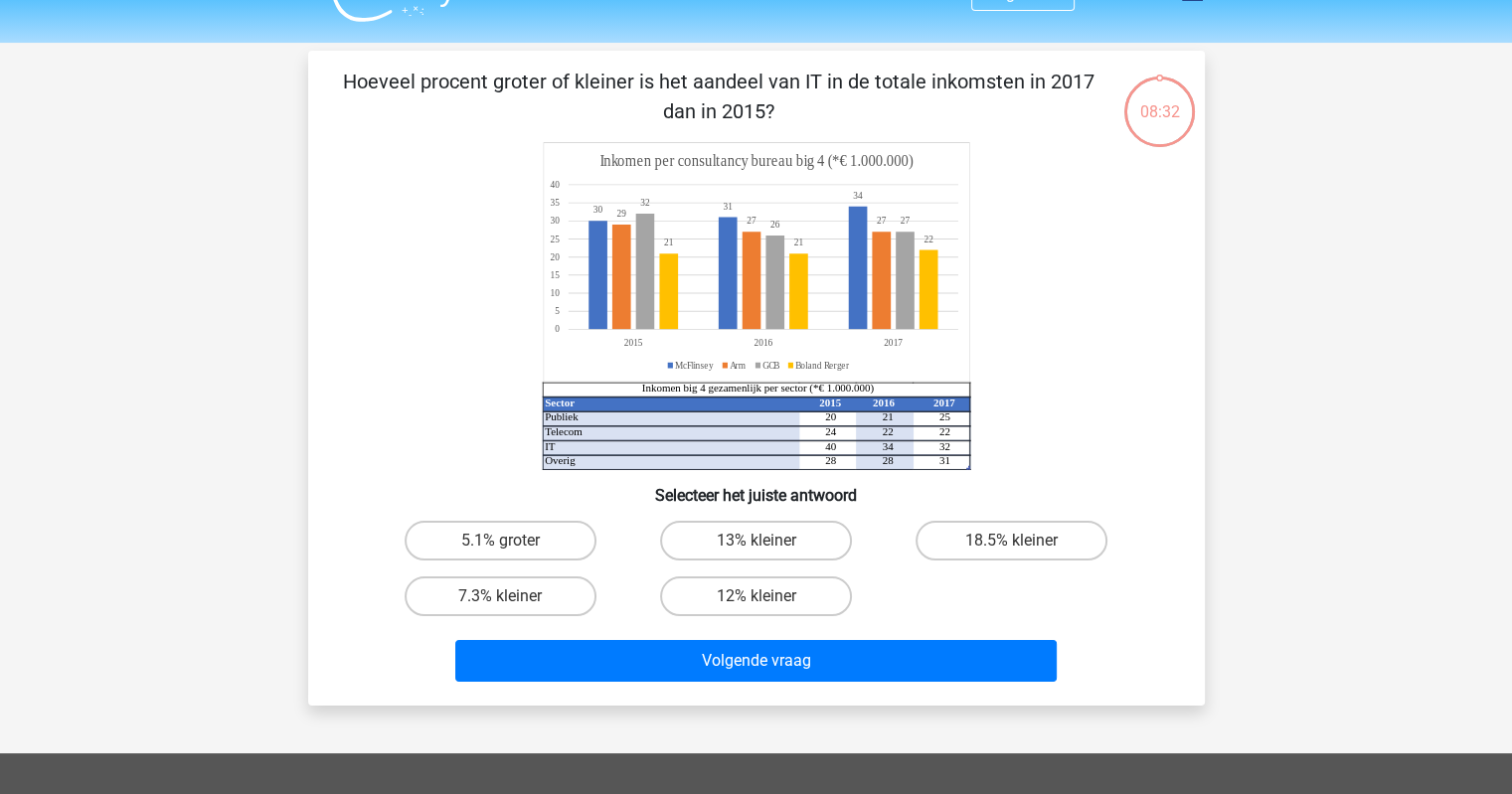 scroll, scrollTop: 0, scrollLeft: 0, axis: both 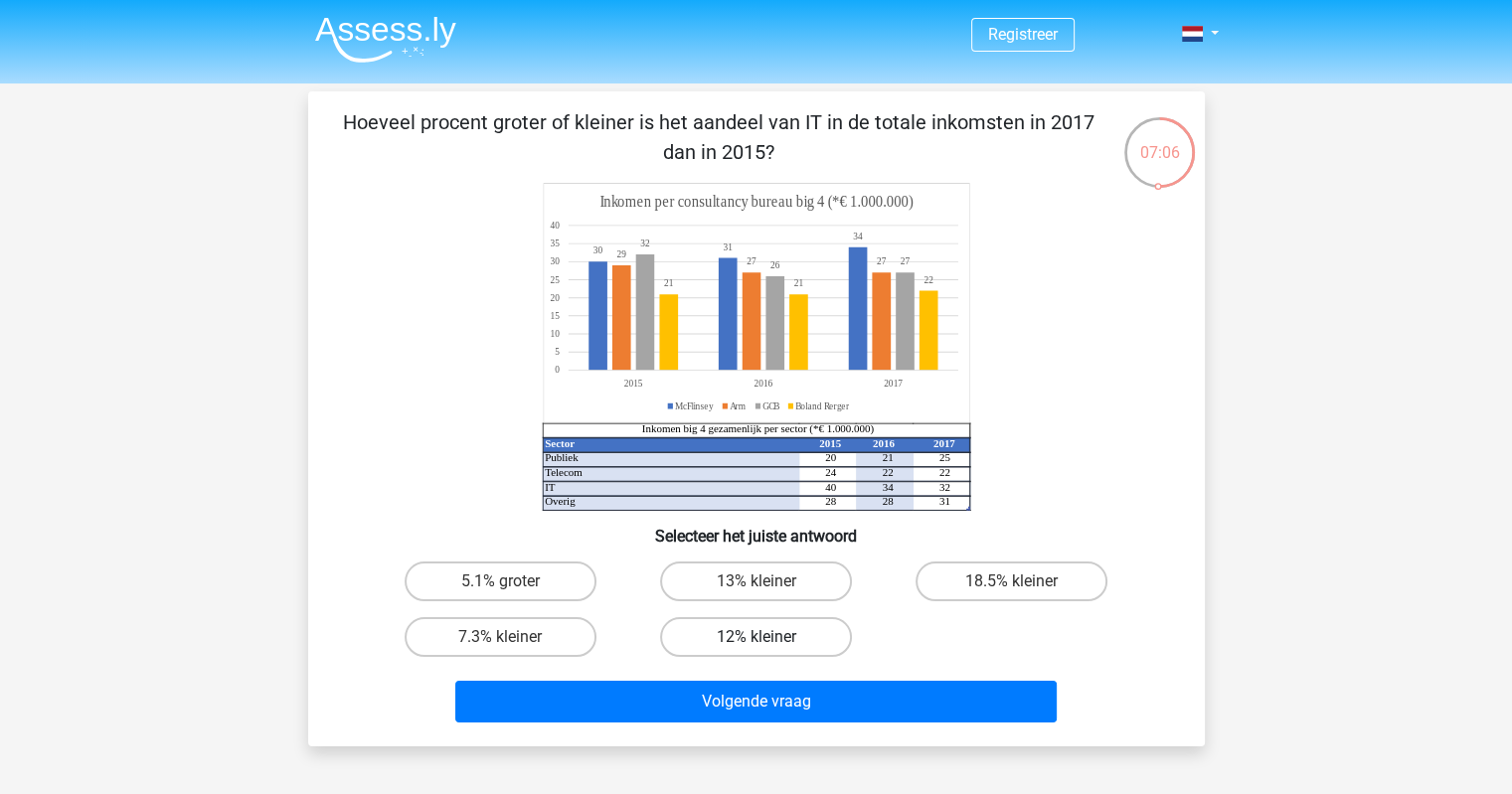 click on "12% kleiner" at bounding box center (756, 637) 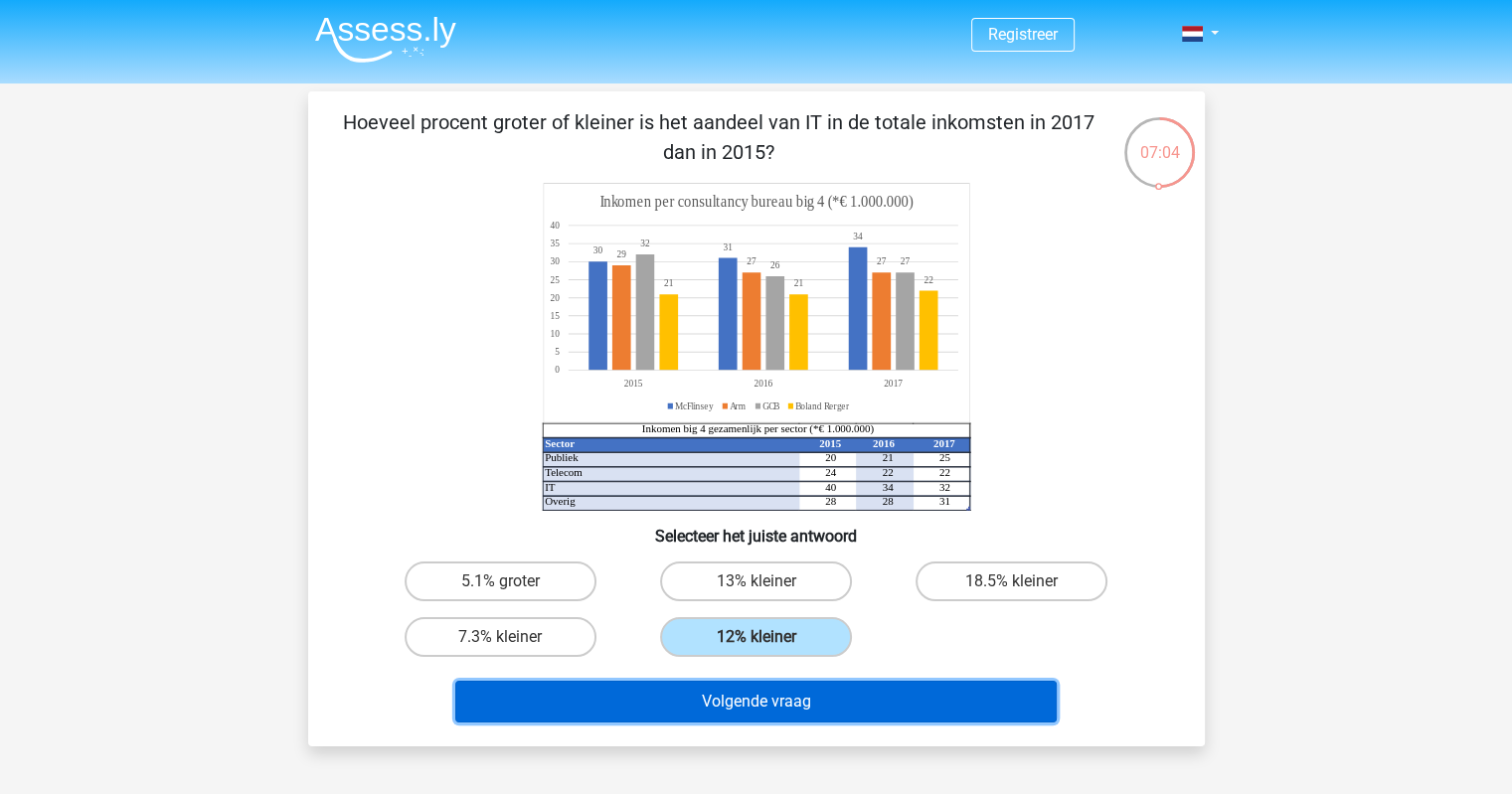 click on "Volgende vraag" at bounding box center [756, 702] 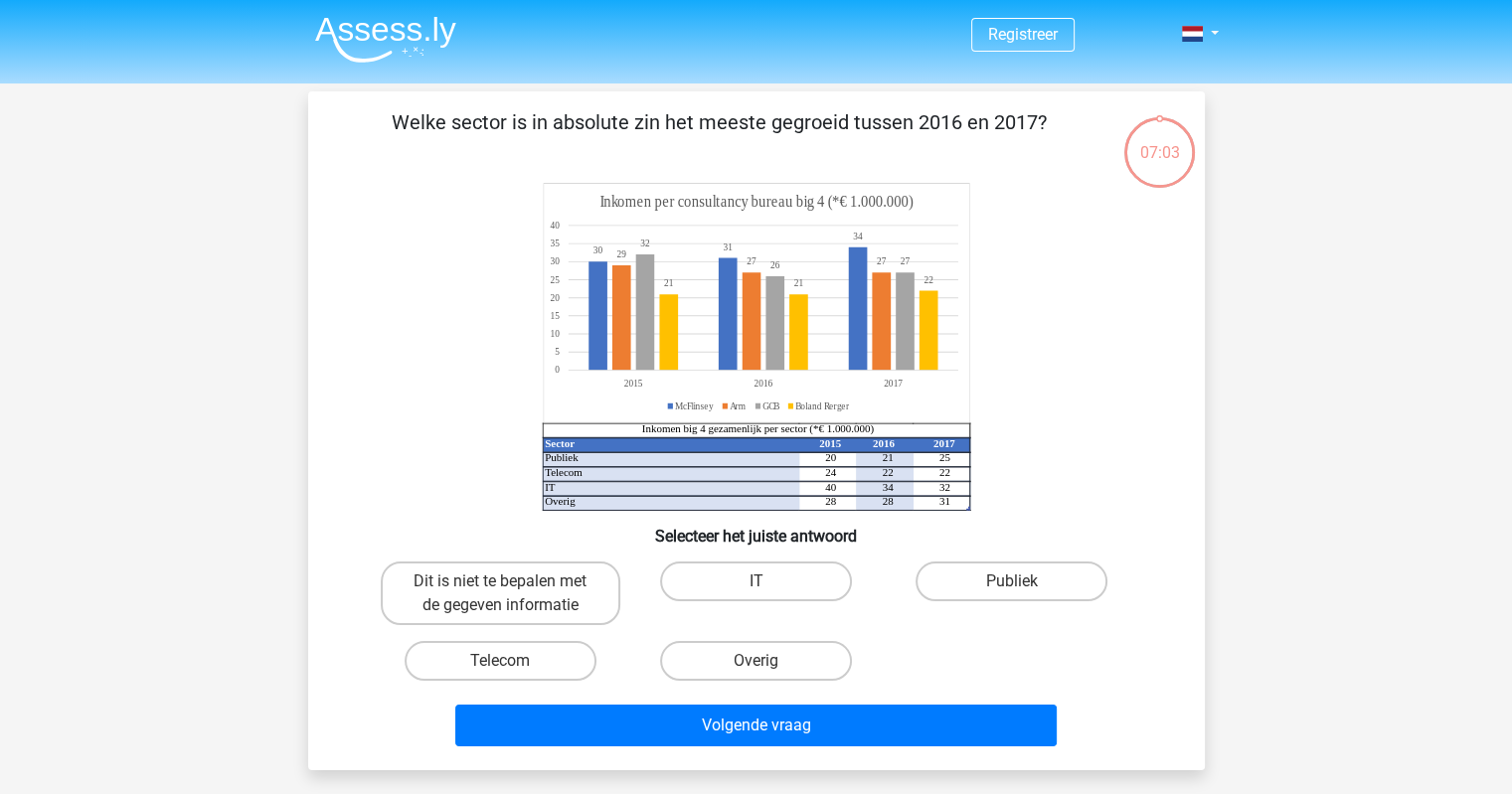 scroll, scrollTop: 91, scrollLeft: 0, axis: vertical 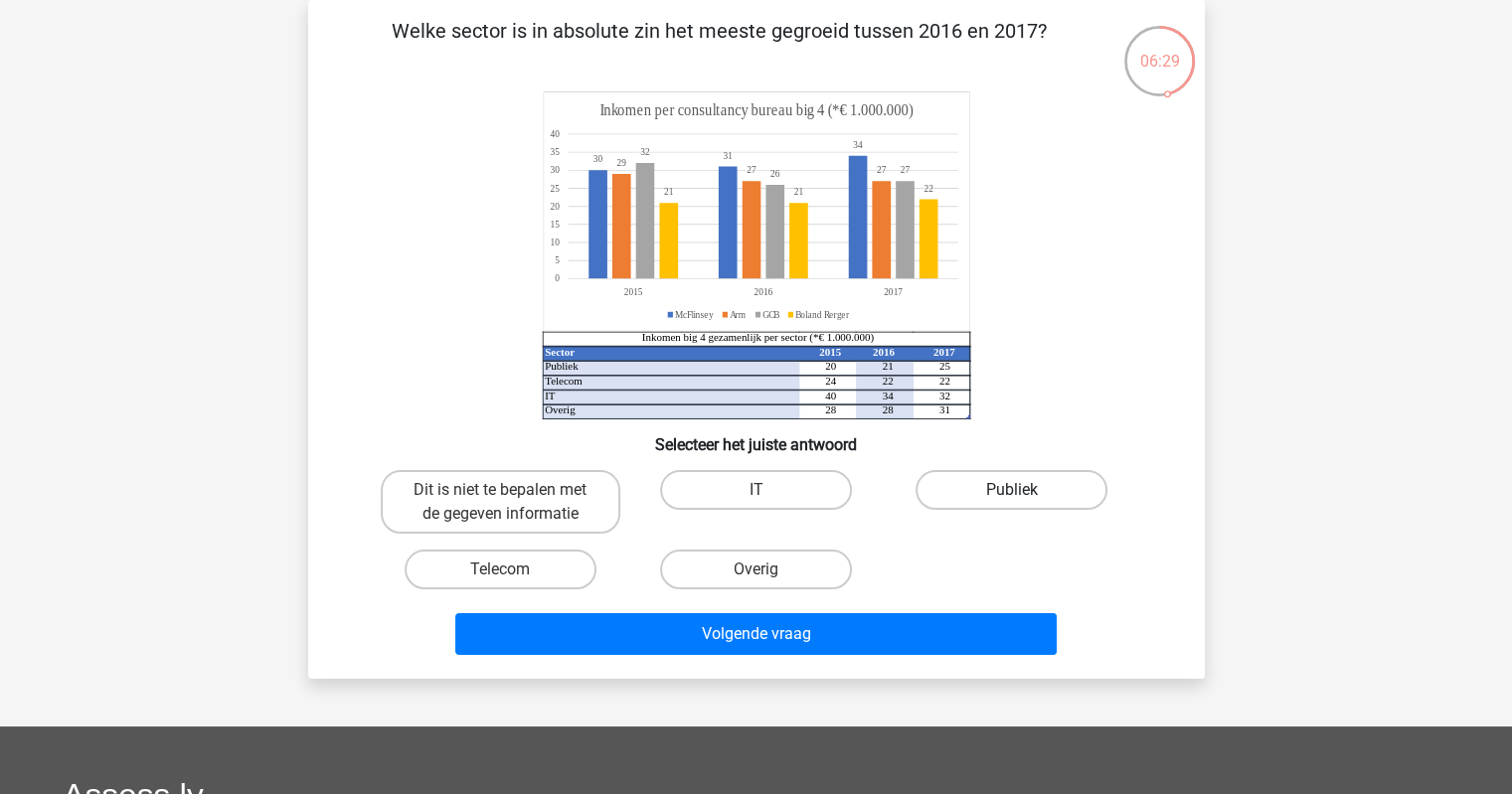 drag, startPoint x: 1037, startPoint y: 496, endPoint x: 957, endPoint y: 556, distance: 100 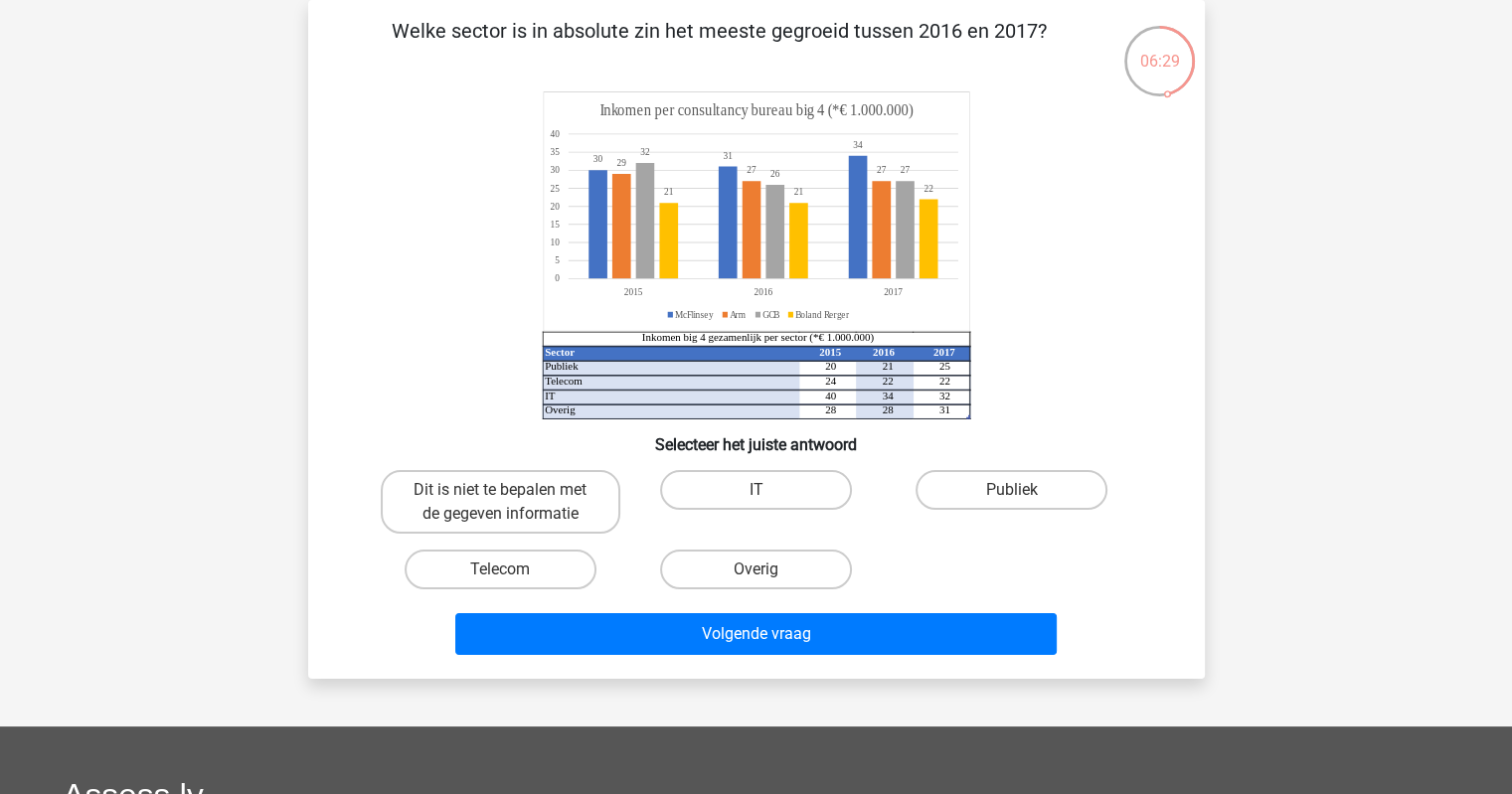 click on "Publiek" at bounding box center (1018, 496) 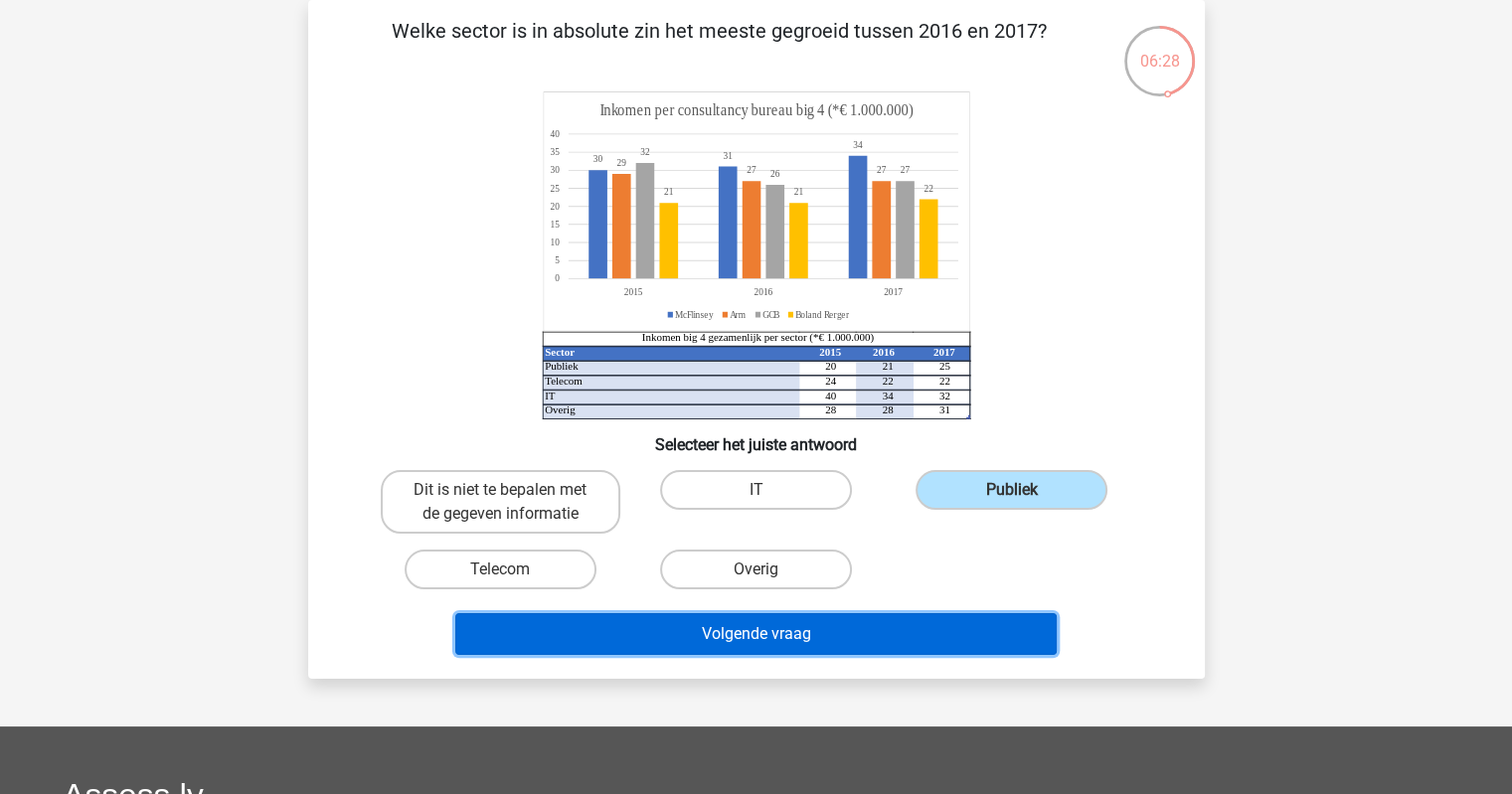 click on "Volgende vraag" at bounding box center [756, 634] 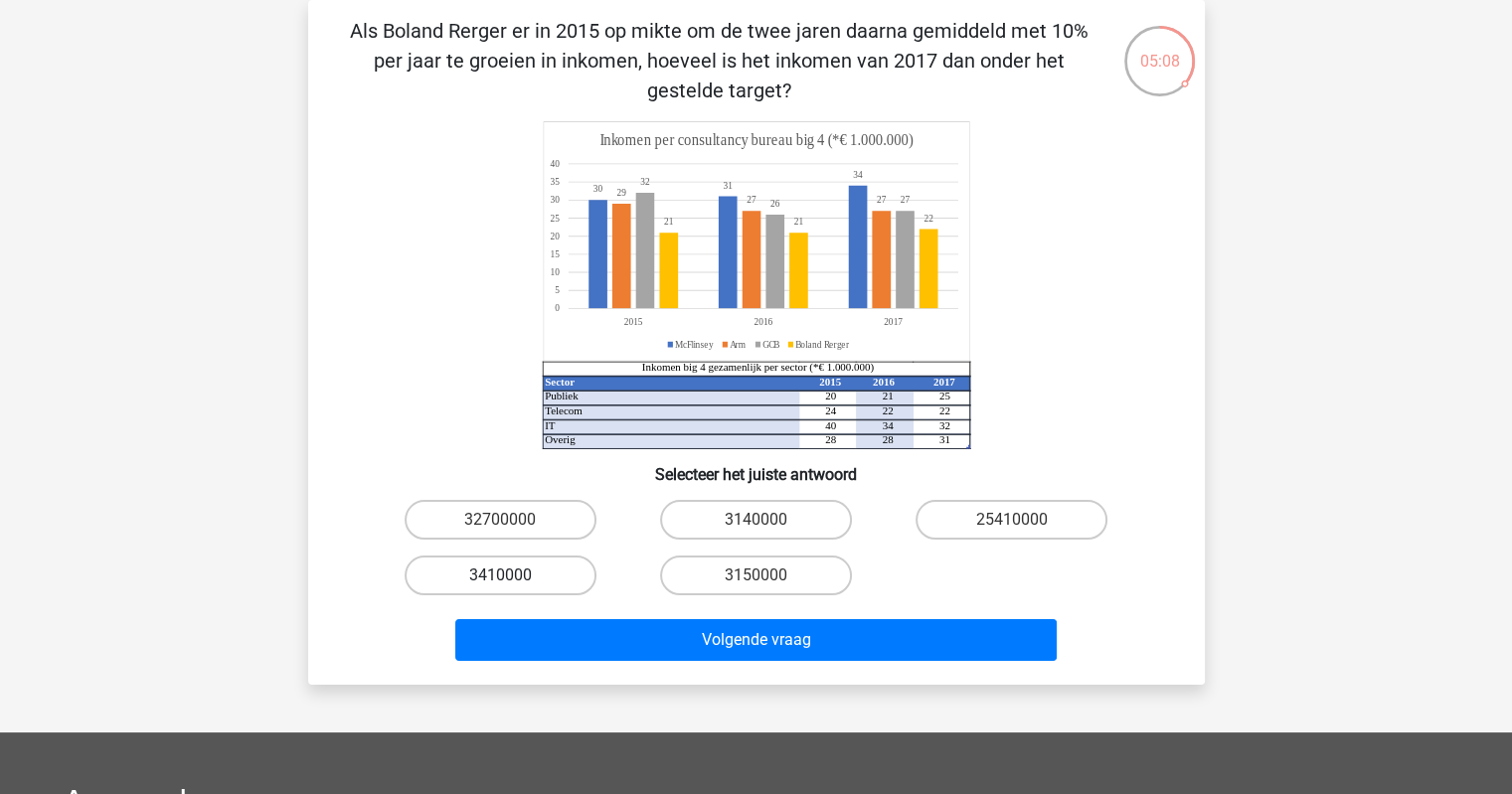 click on "3410000" at bounding box center [500, 575] 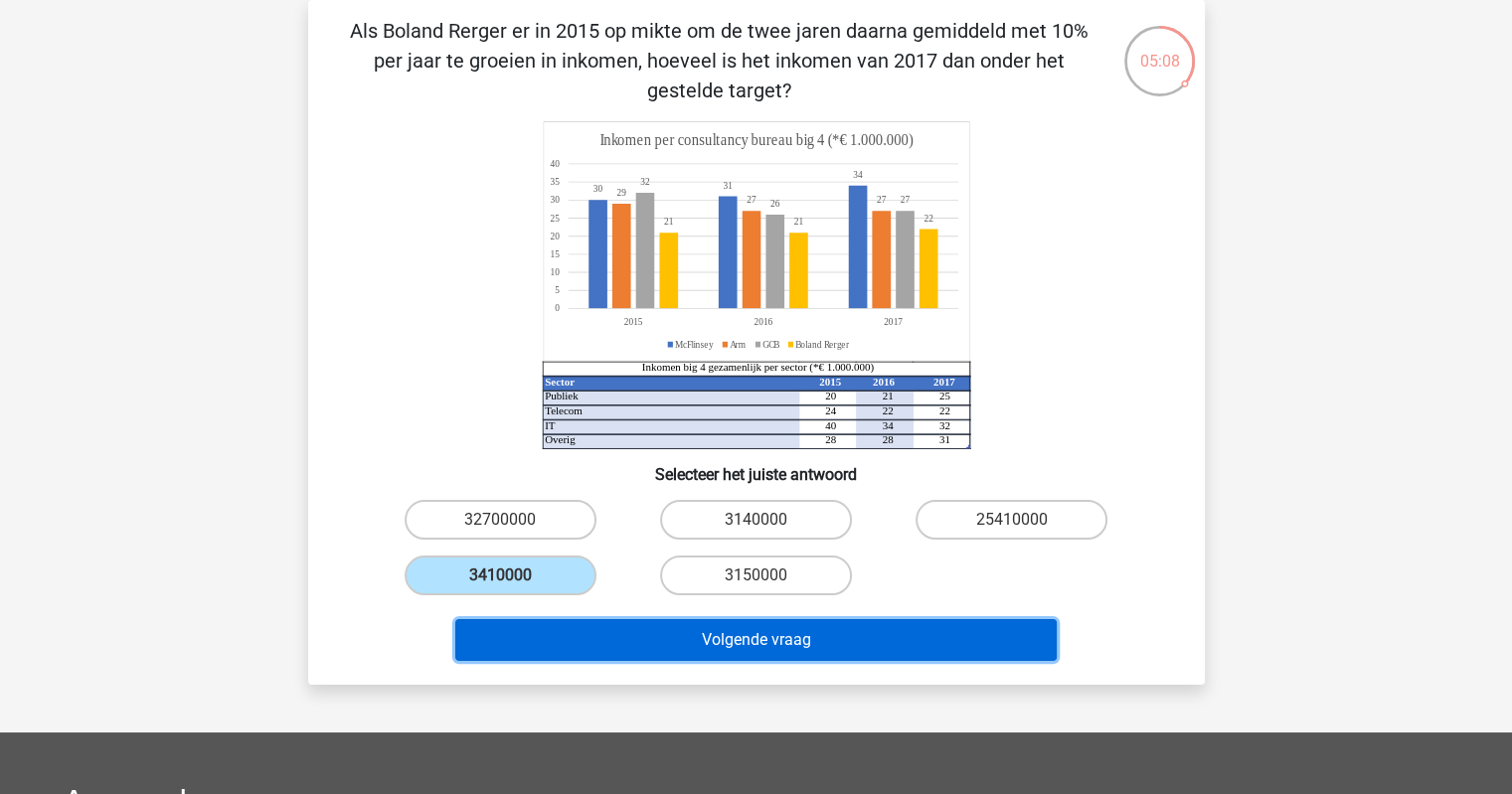 click on "Volgende vraag" at bounding box center (756, 640) 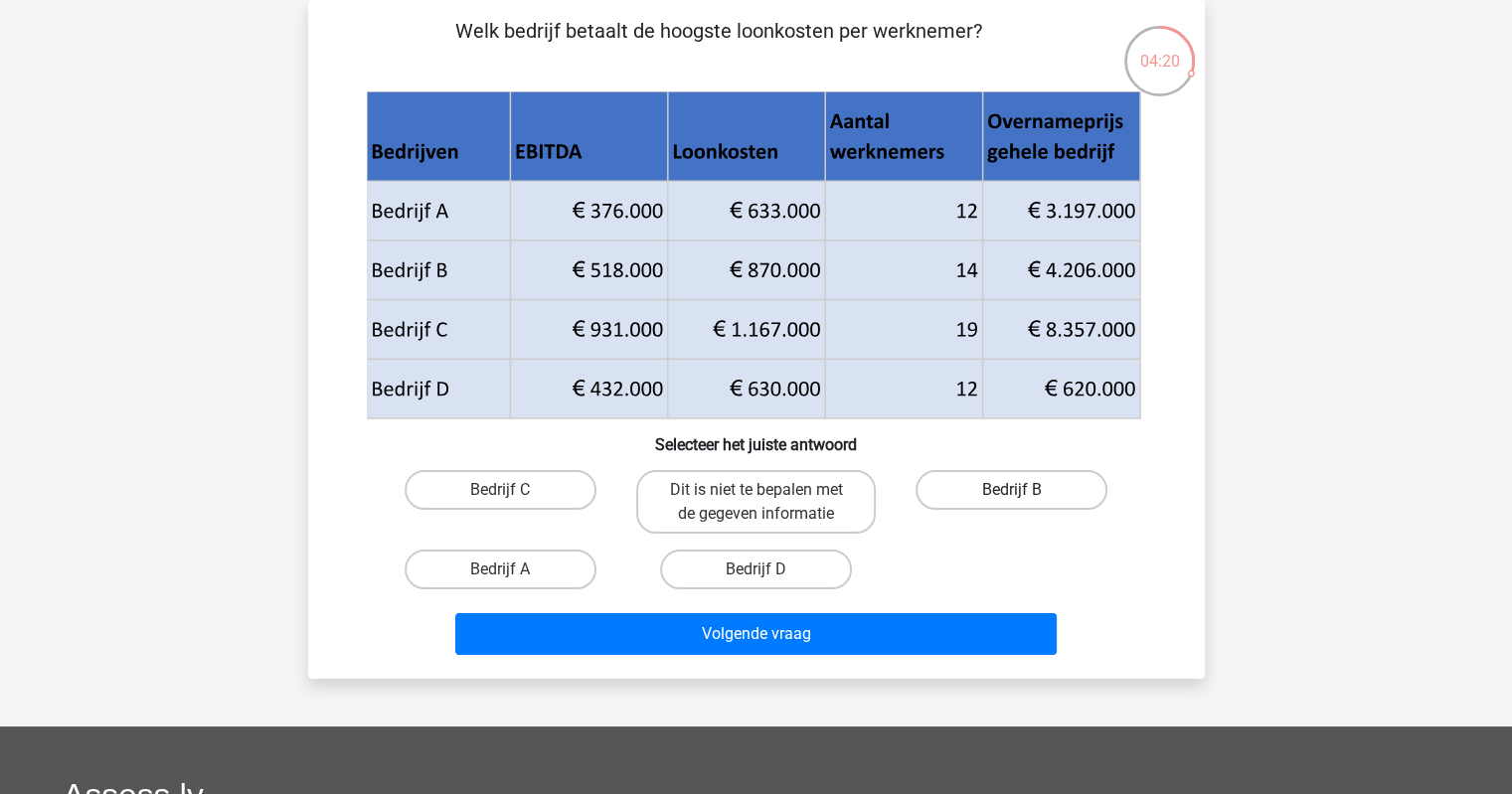 click on "Bedrijf B" at bounding box center (1011, 490) 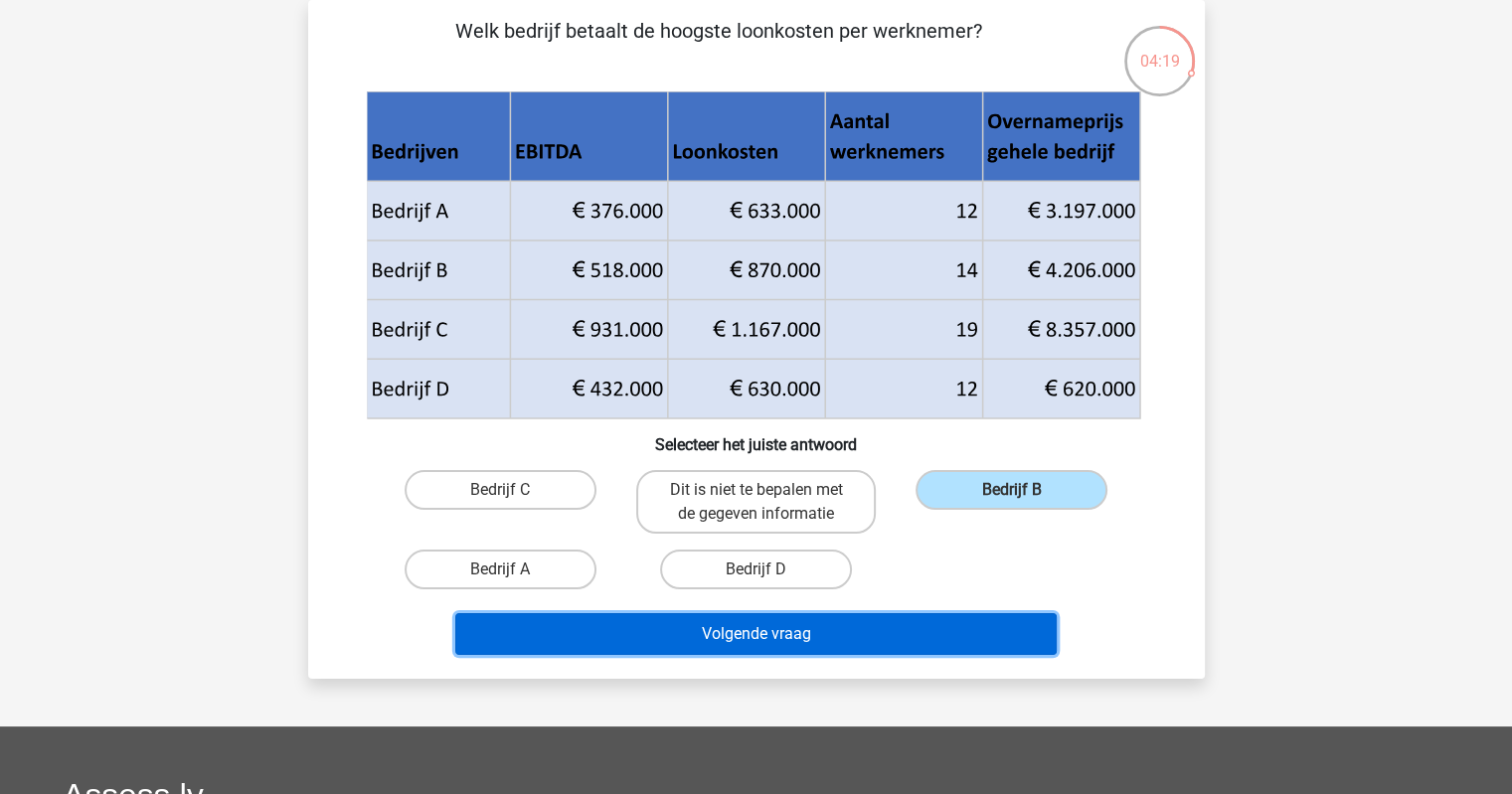 click on "Volgende vraag" at bounding box center (756, 634) 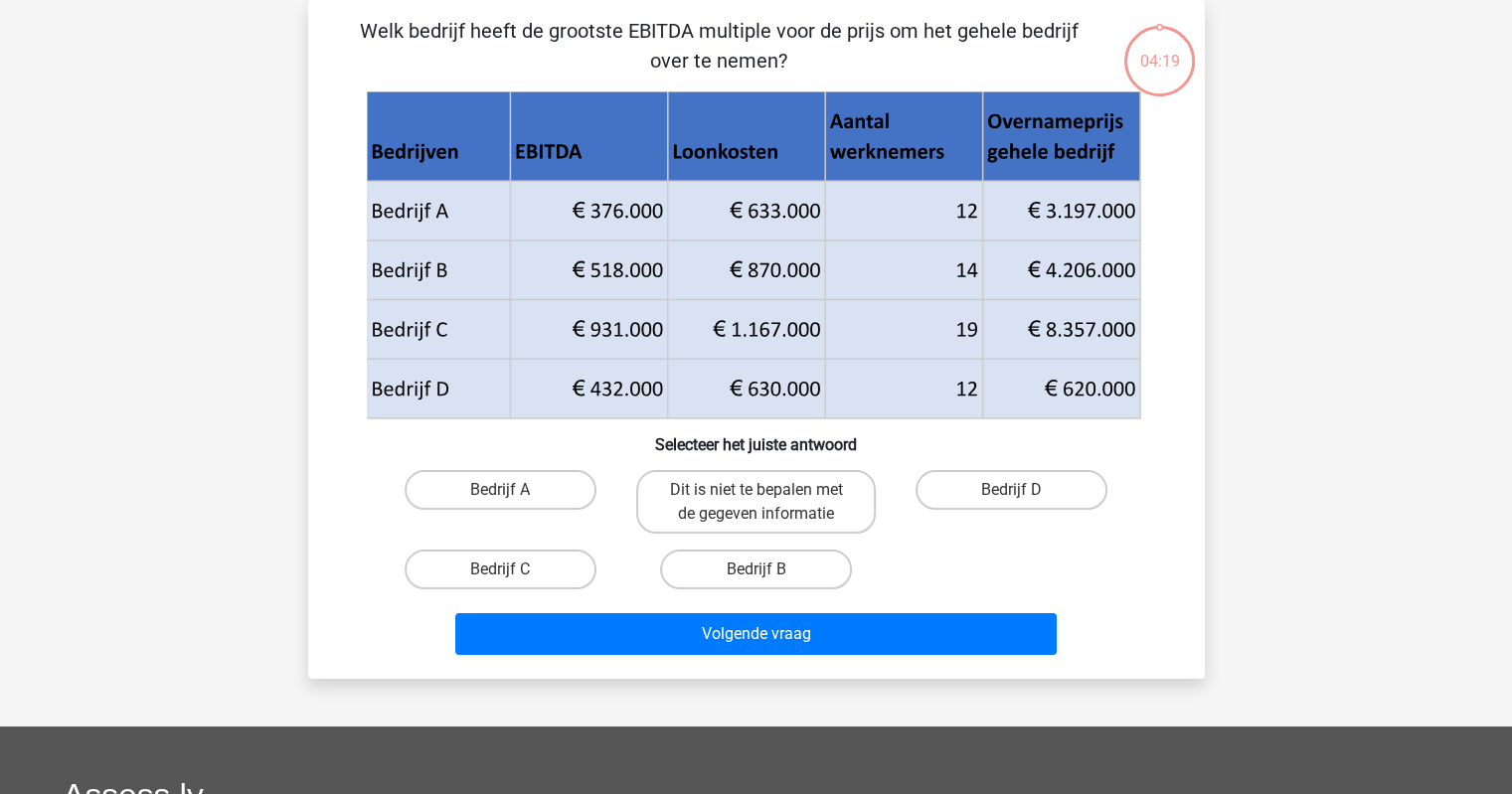 scroll, scrollTop: 0, scrollLeft: 0, axis: both 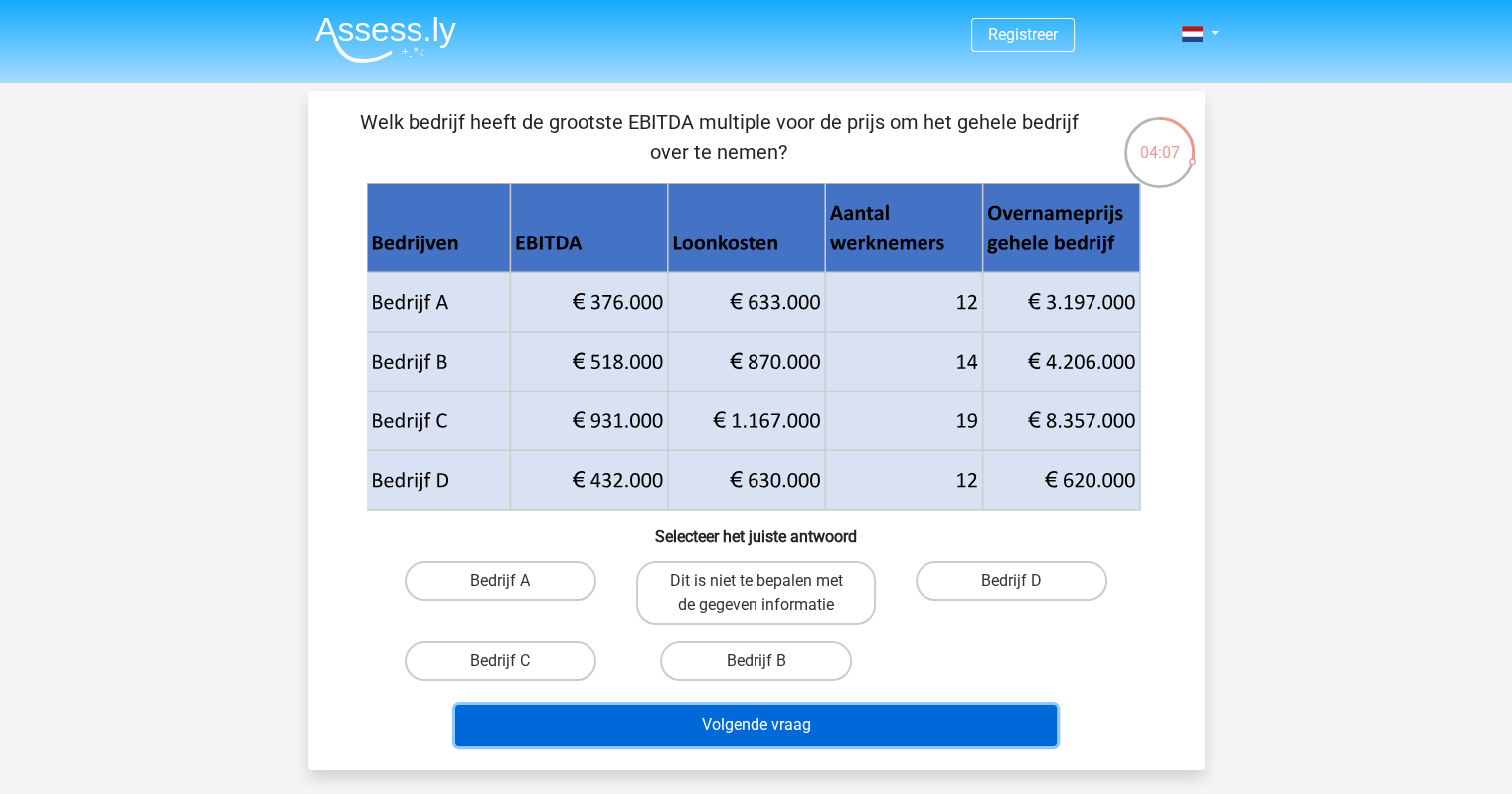 click on "Volgende vraag" at bounding box center (756, 725) 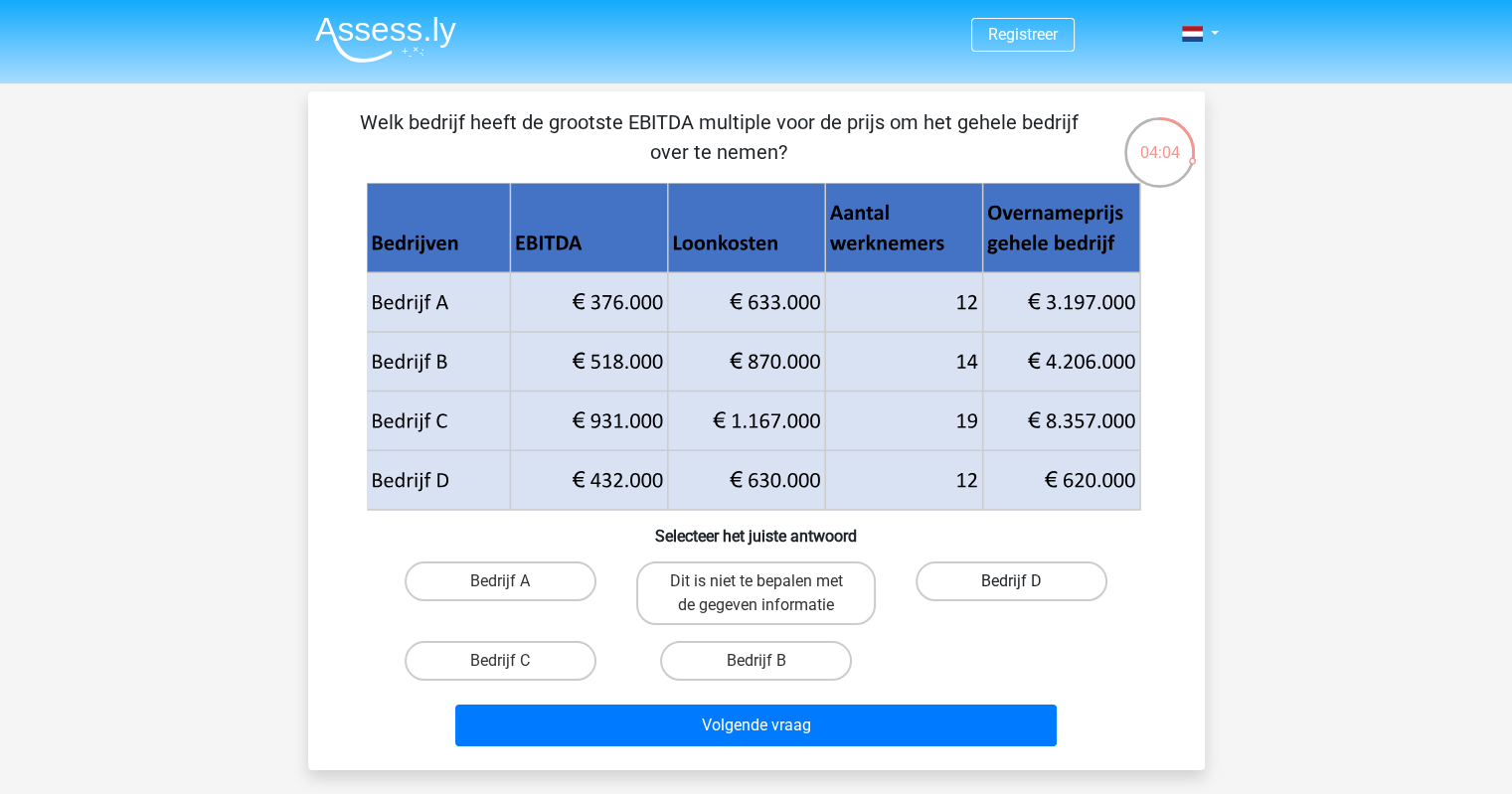 click on "Bedrijf D" at bounding box center [1011, 581] 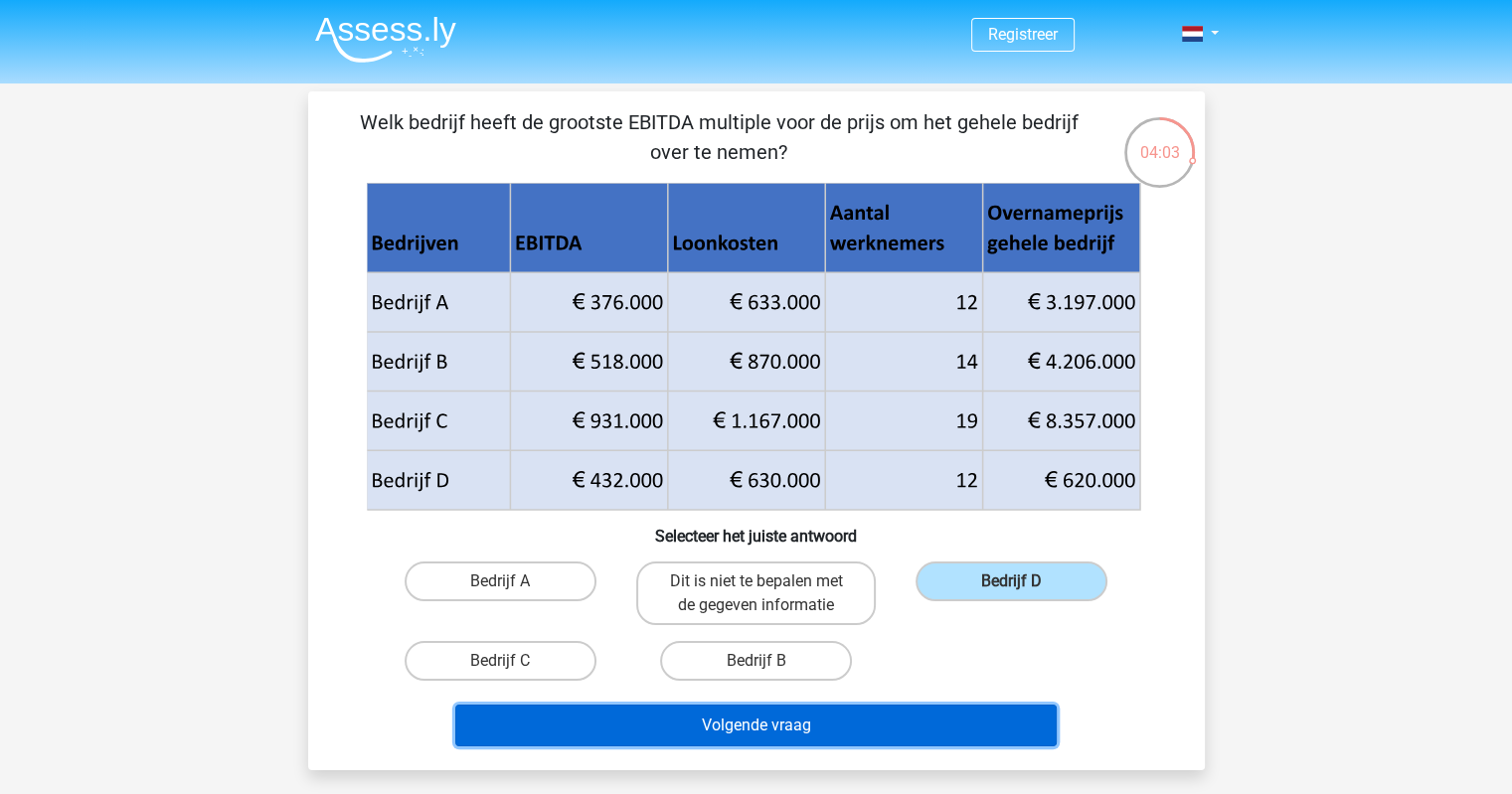 click on "Volgende vraag" at bounding box center [756, 725] 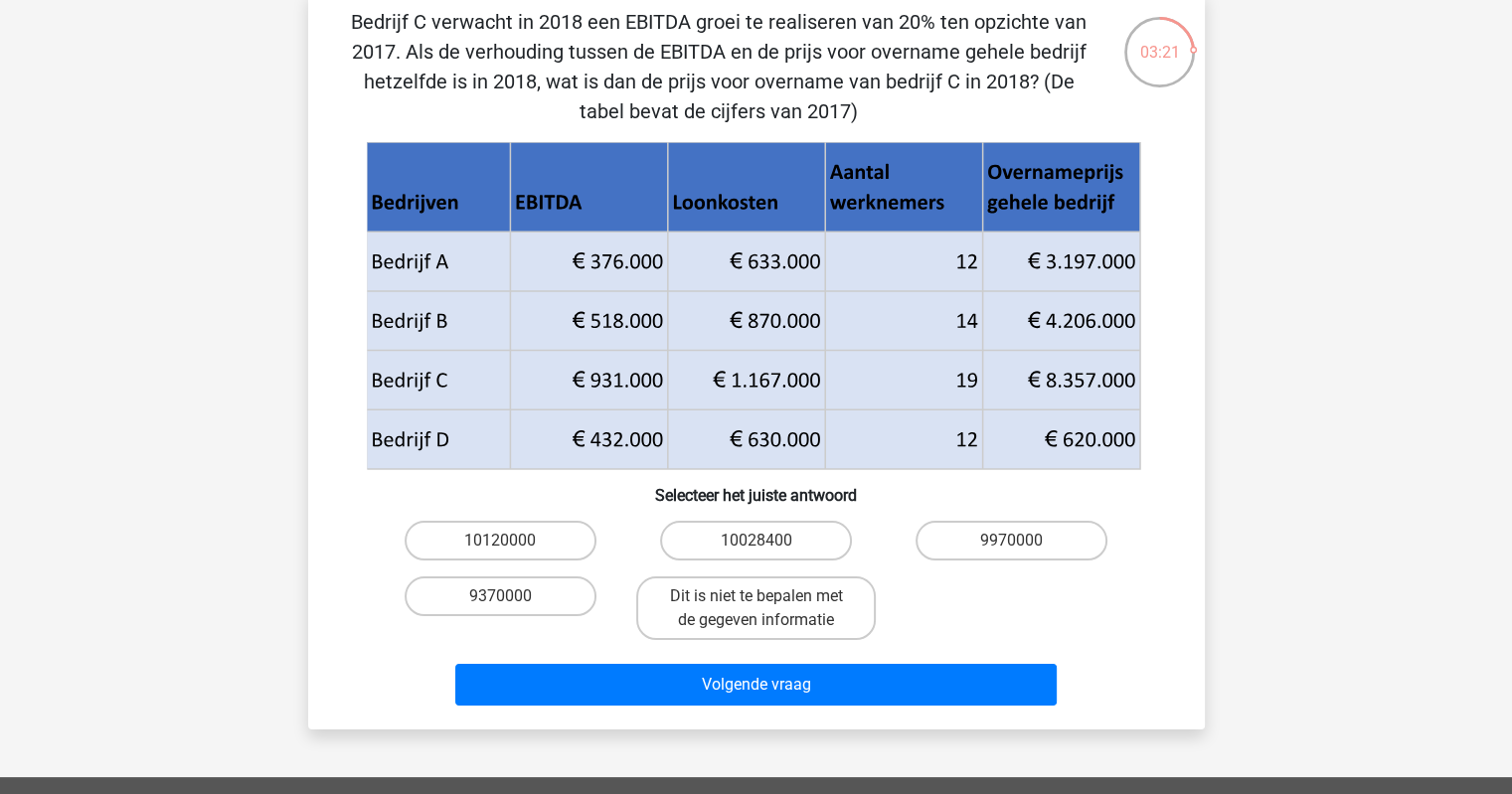 scroll, scrollTop: 298, scrollLeft: 0, axis: vertical 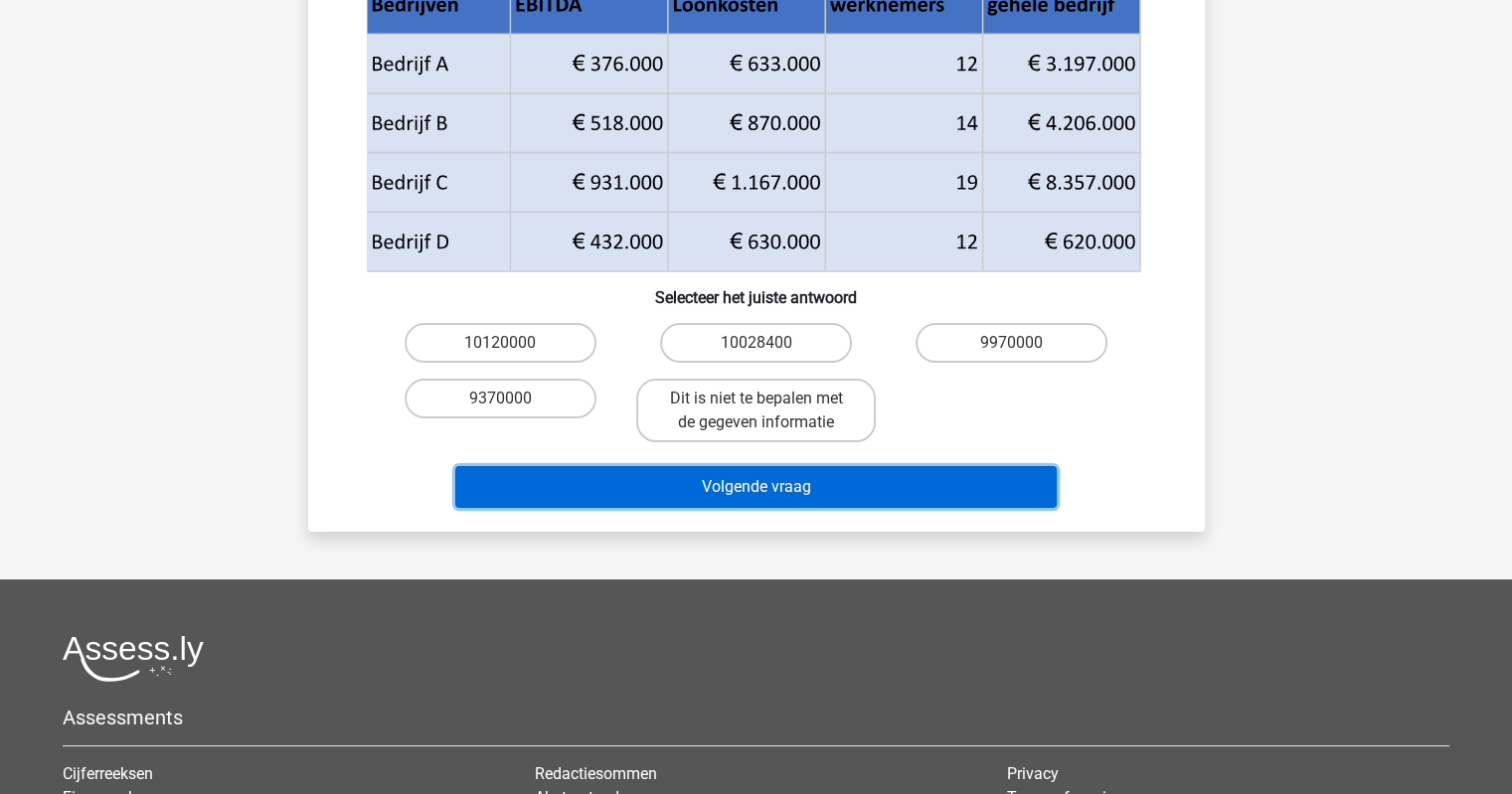 click on "Volgende vraag" at bounding box center [756, 487] 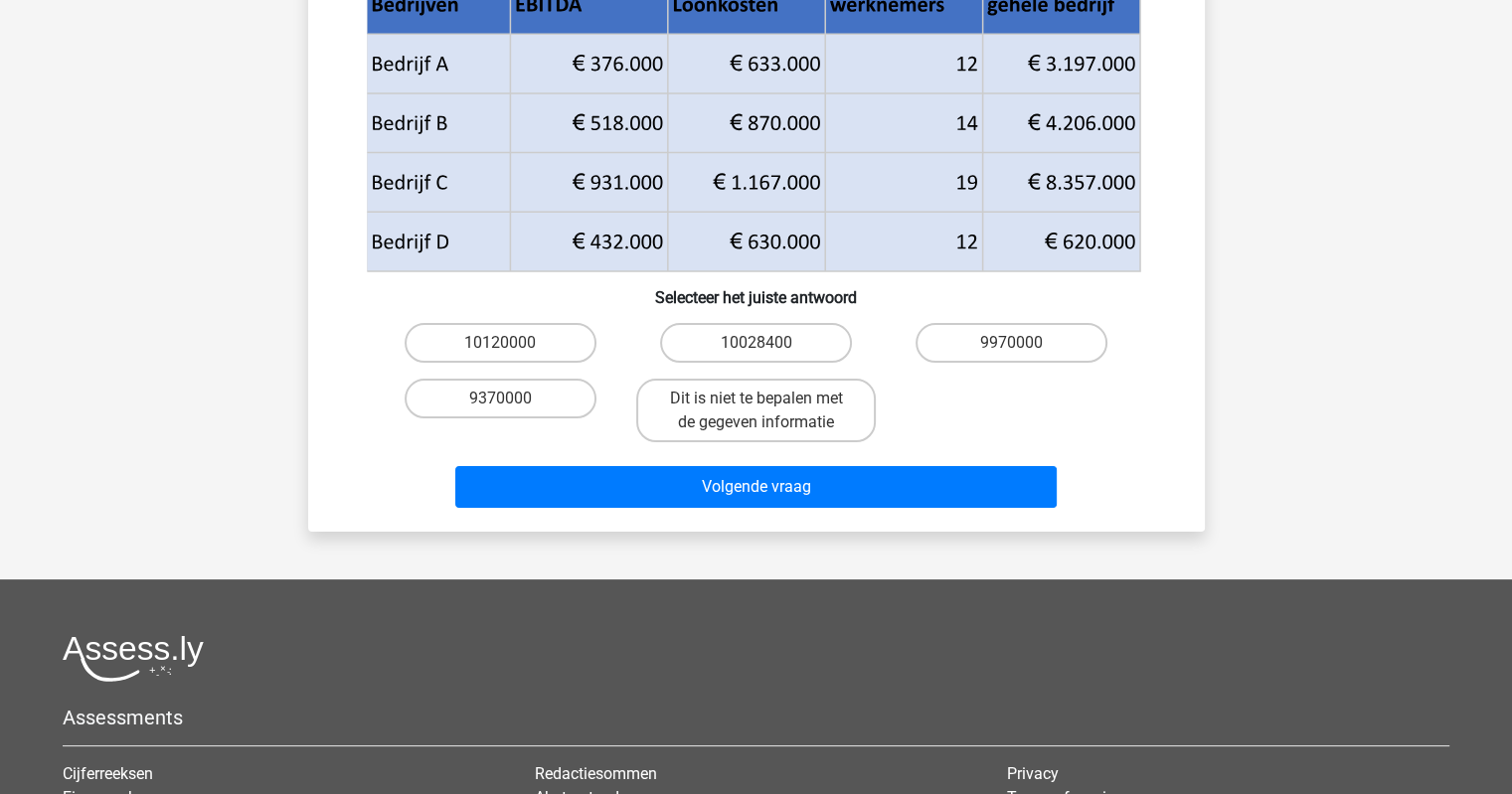 click on "10028400" at bounding box center [761, 349] 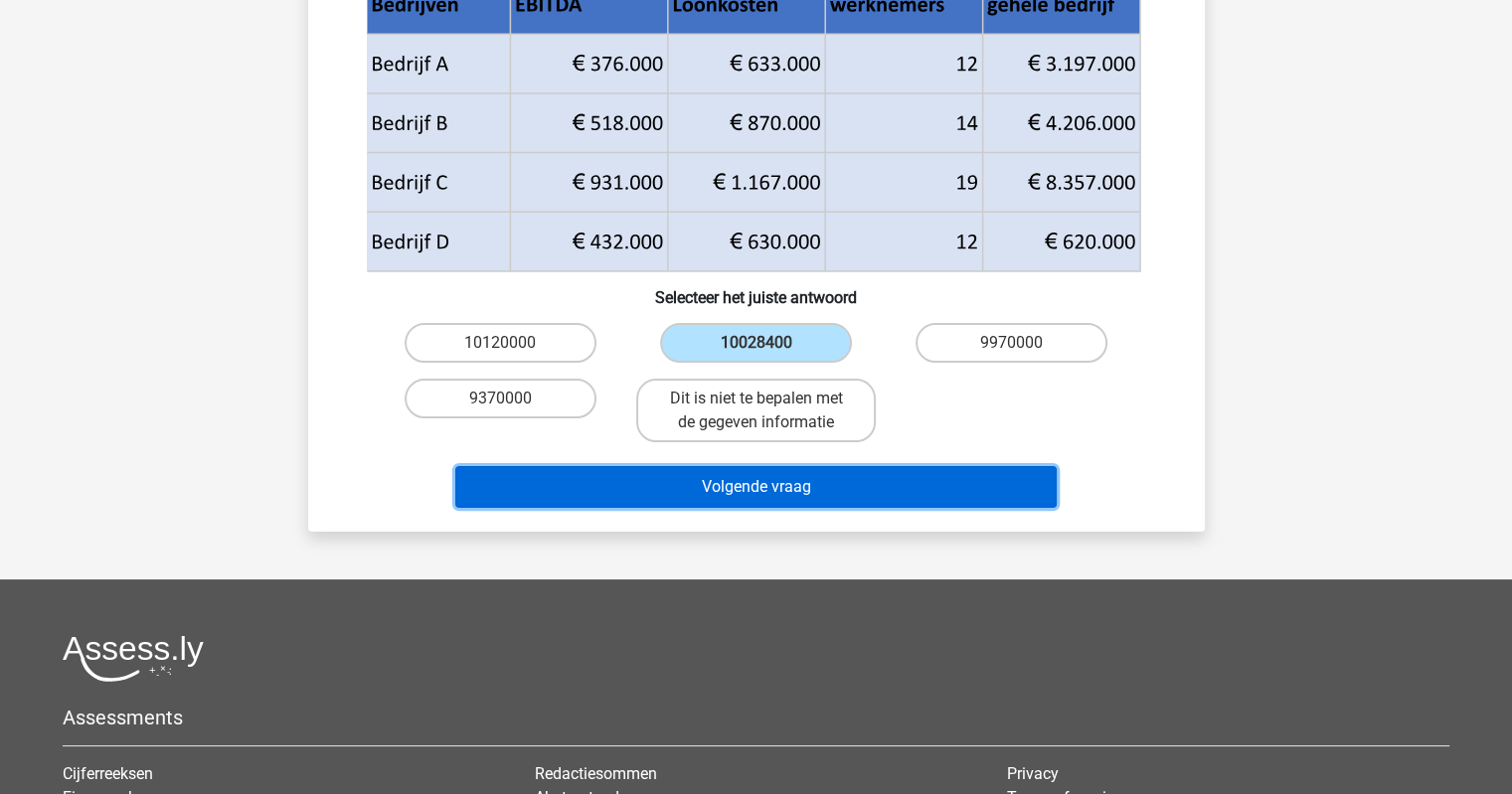 click on "Volgende vraag" at bounding box center [756, 487] 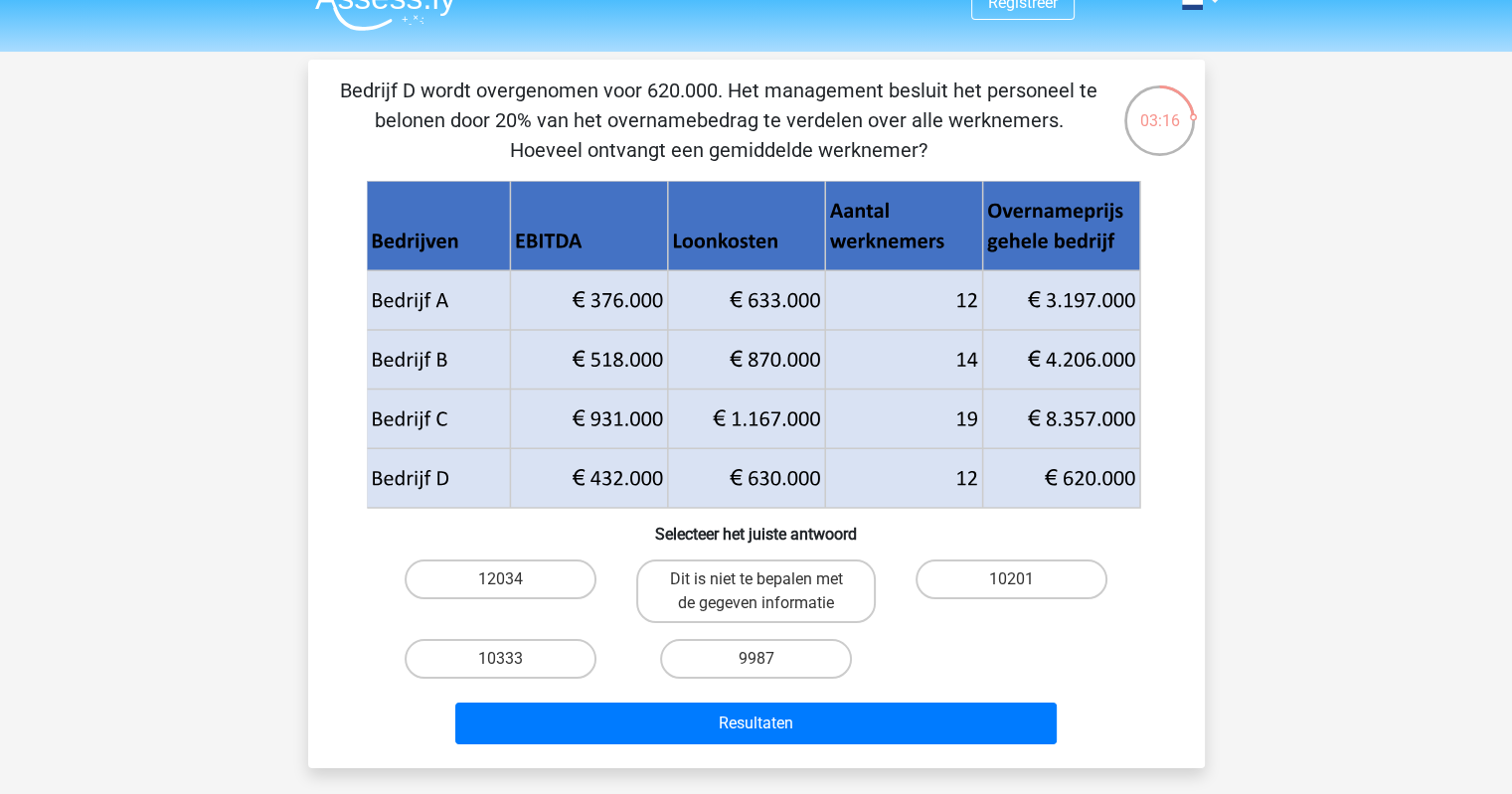 scroll, scrollTop: 0, scrollLeft: 0, axis: both 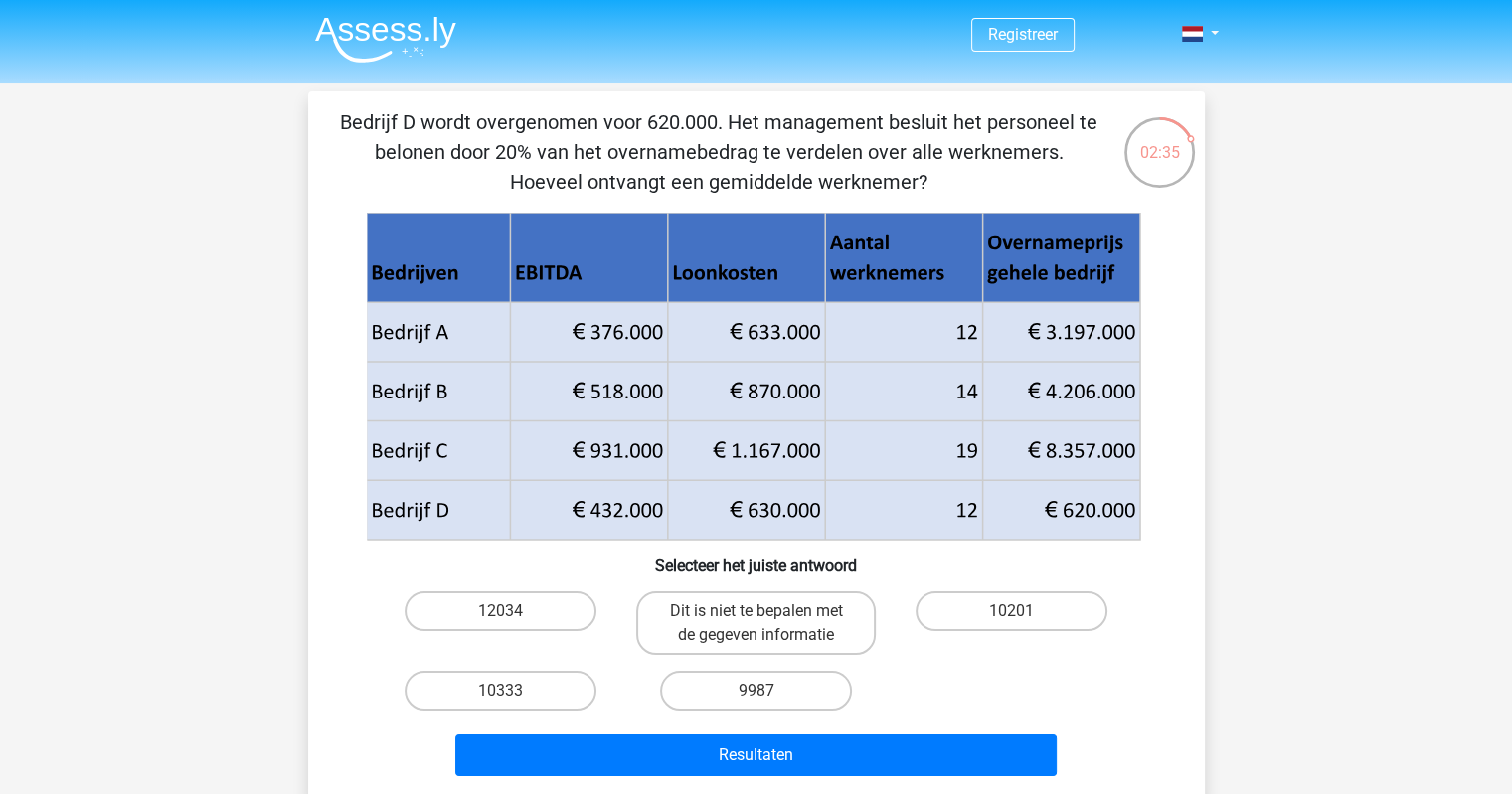 drag, startPoint x: 488, startPoint y: 692, endPoint x: 650, endPoint y: 789, distance: 188.82 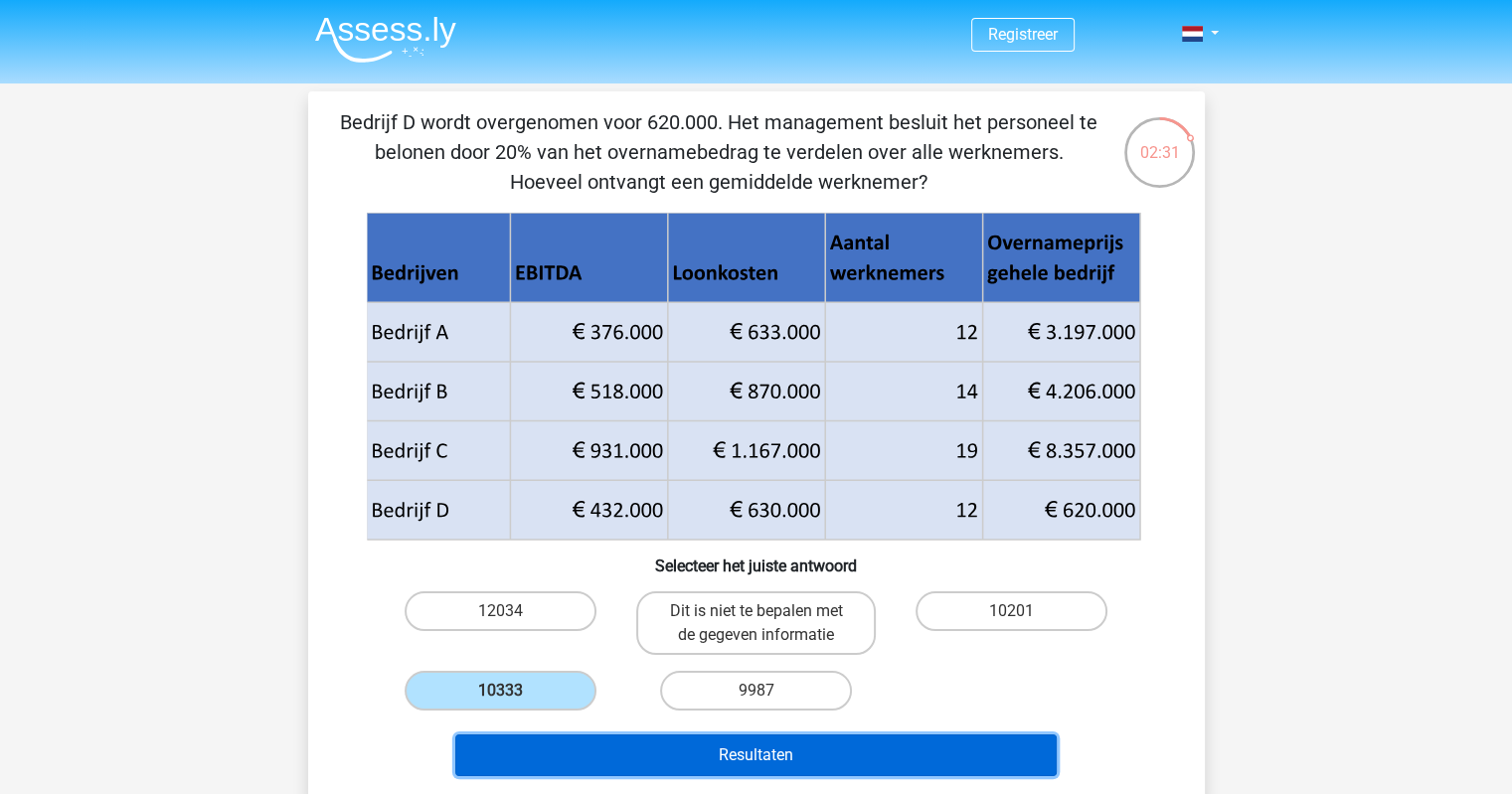 click on "Resultaten" at bounding box center [756, 755] 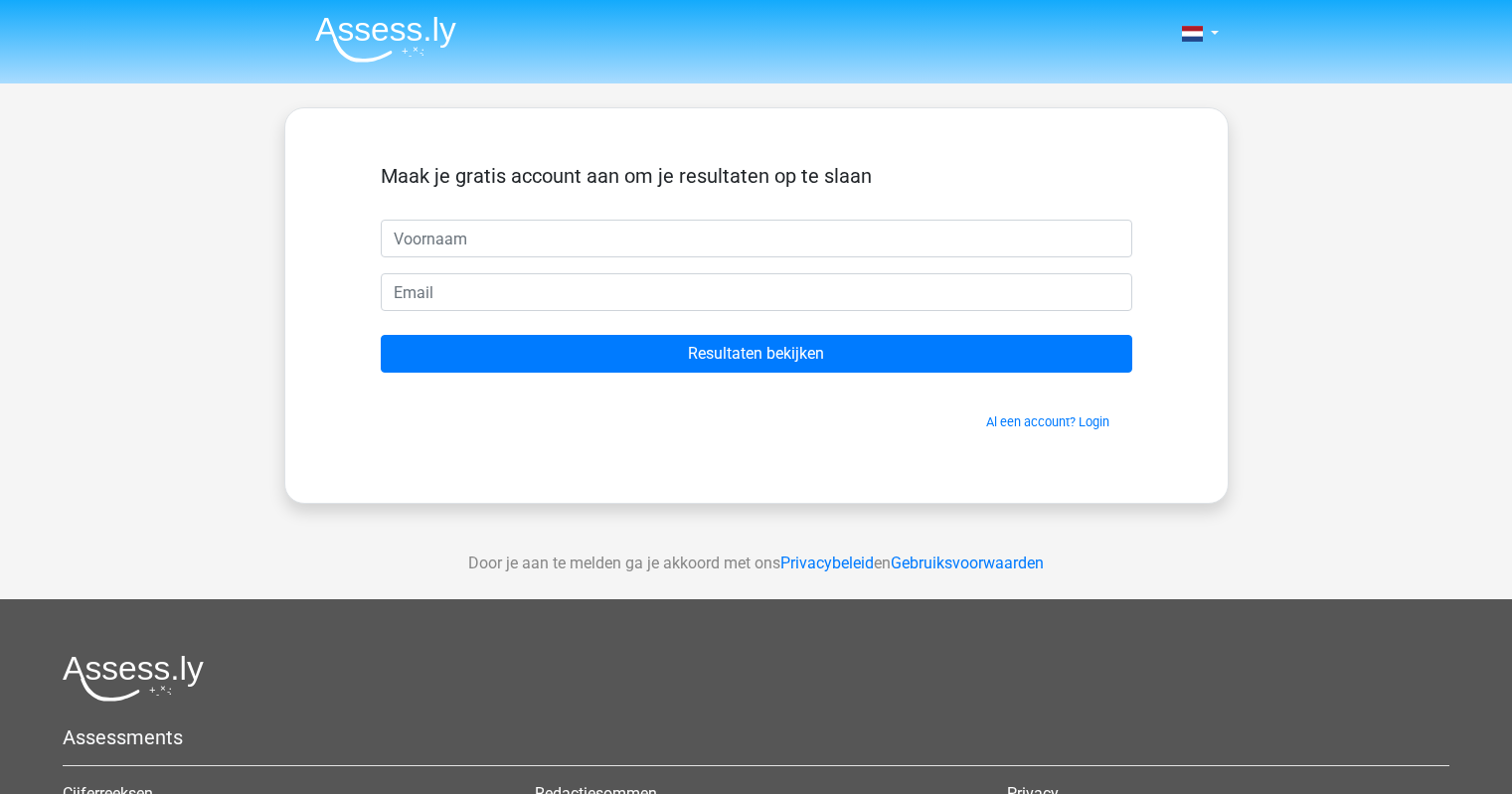 scroll, scrollTop: 0, scrollLeft: 0, axis: both 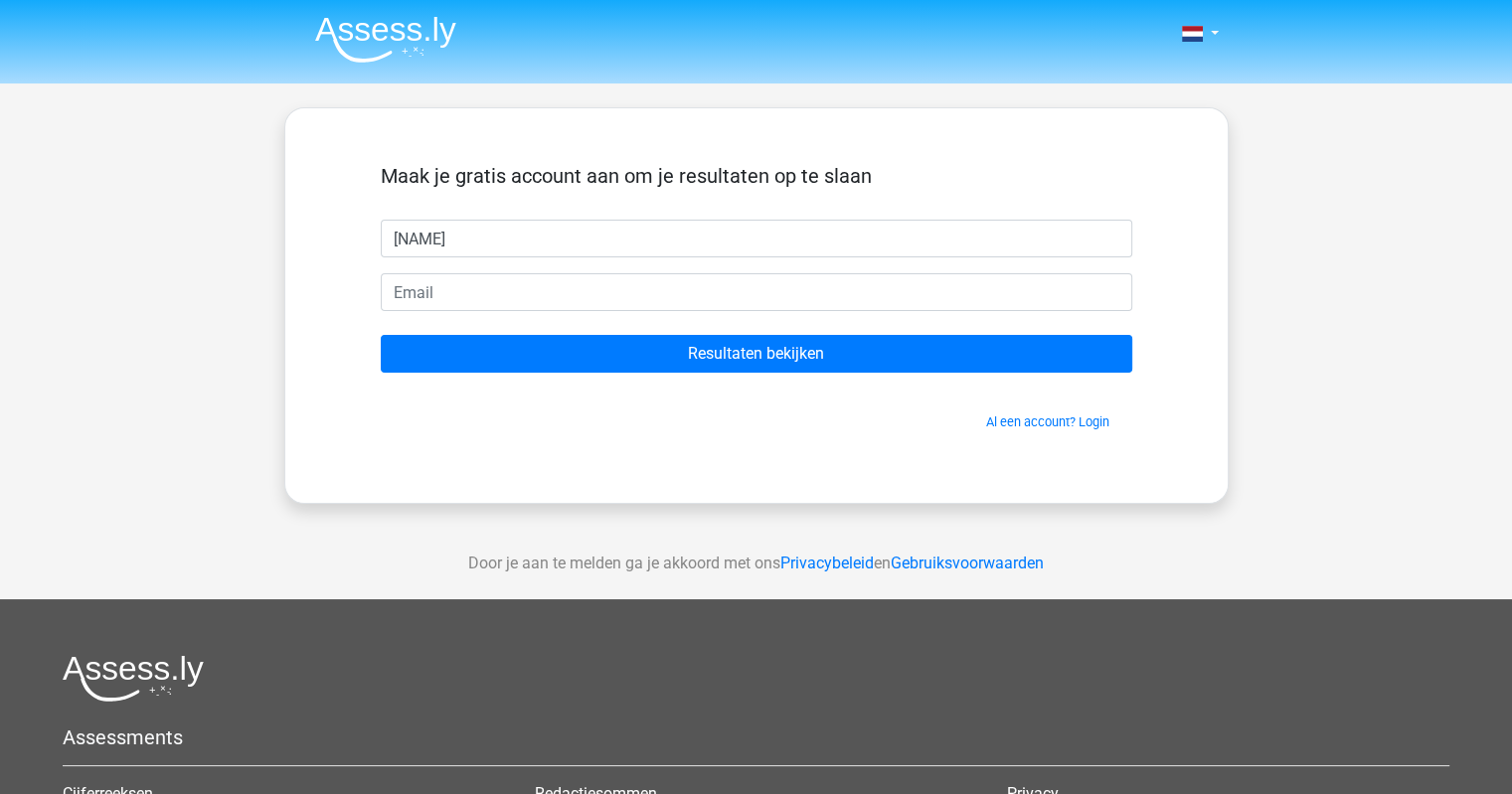type on "[NAME]" 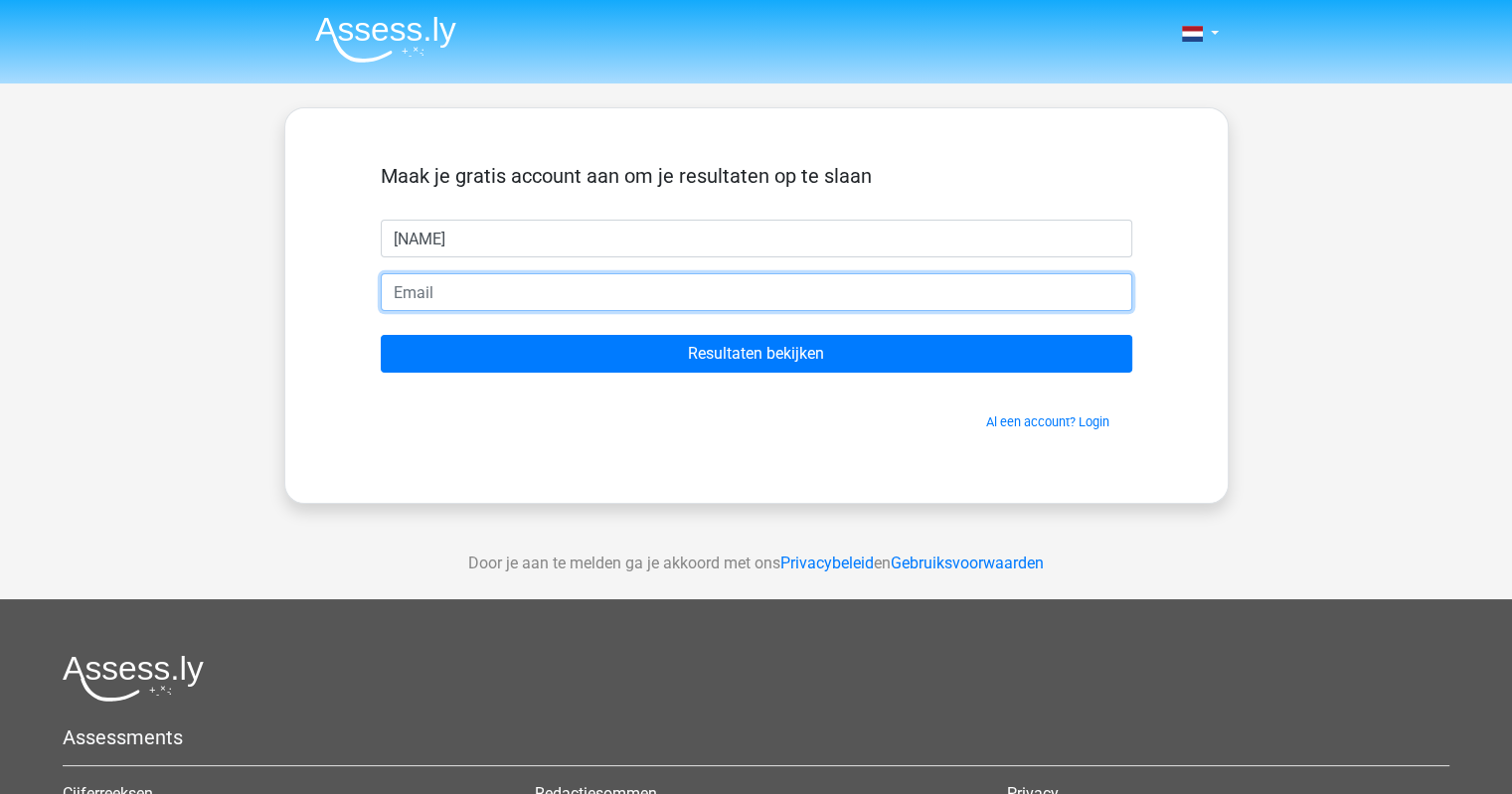click at bounding box center (756, 292) 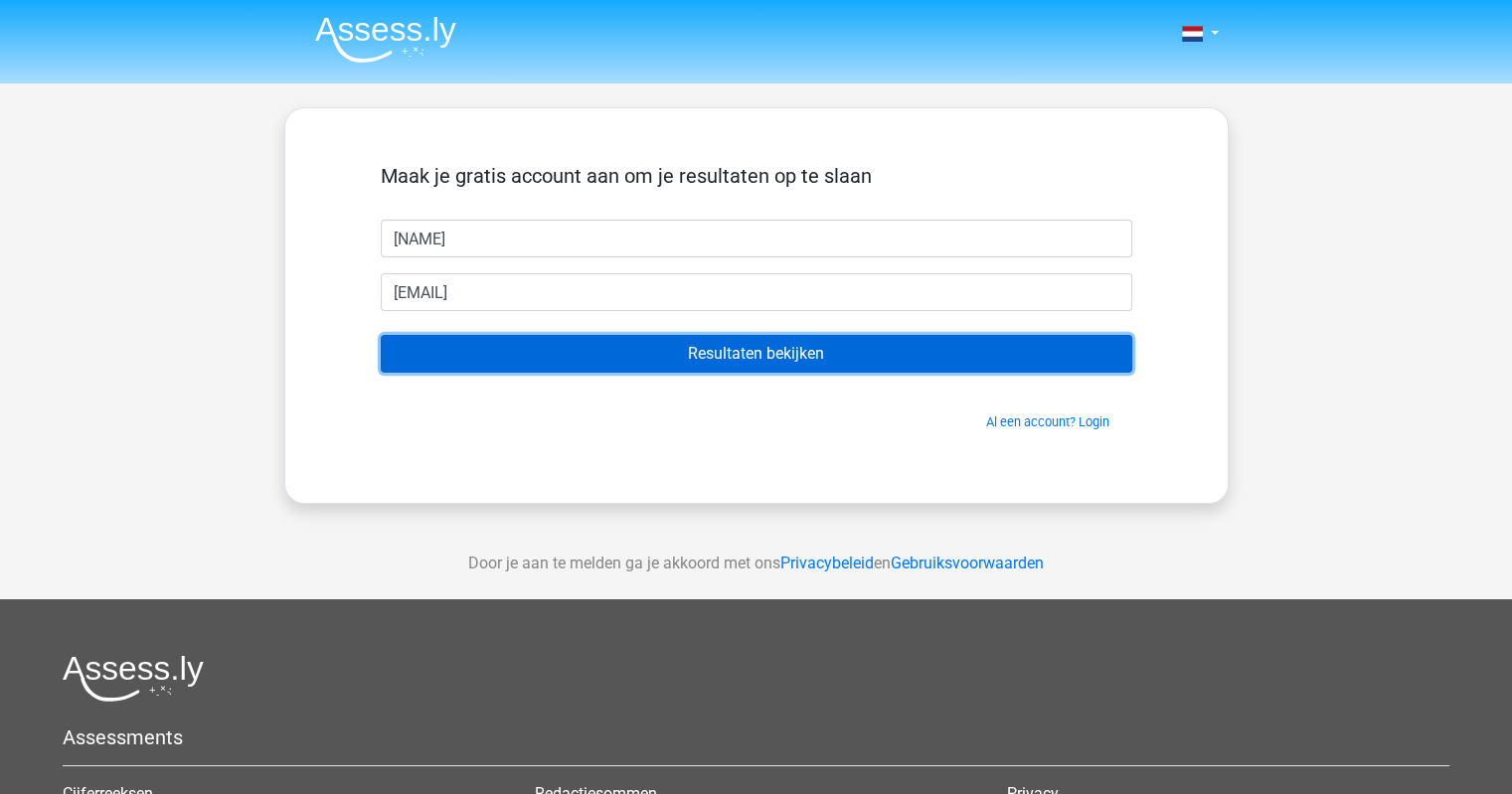 click on "Resultaten bekijken" at bounding box center (756, 354) 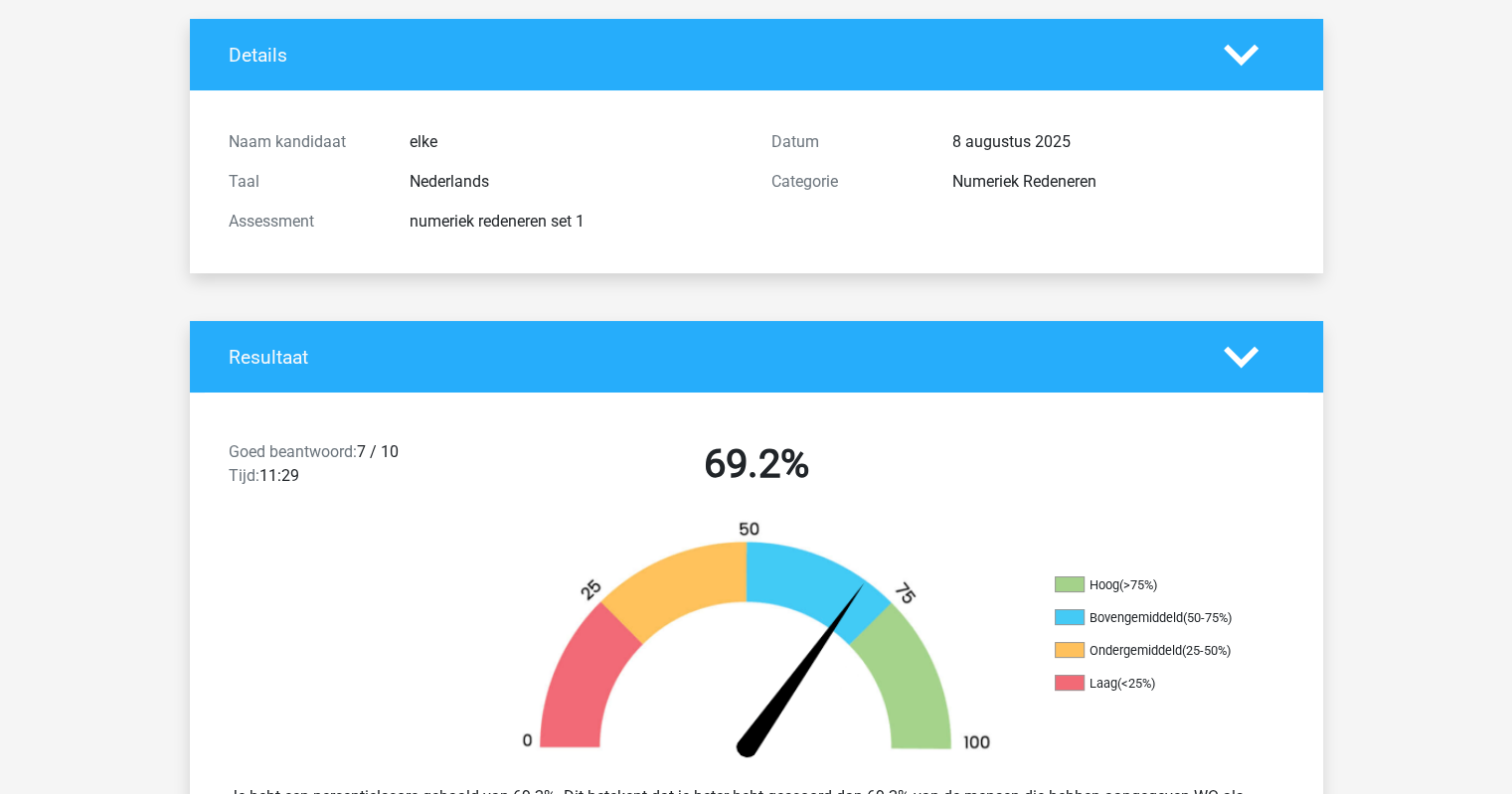 scroll, scrollTop: 0, scrollLeft: 0, axis: both 